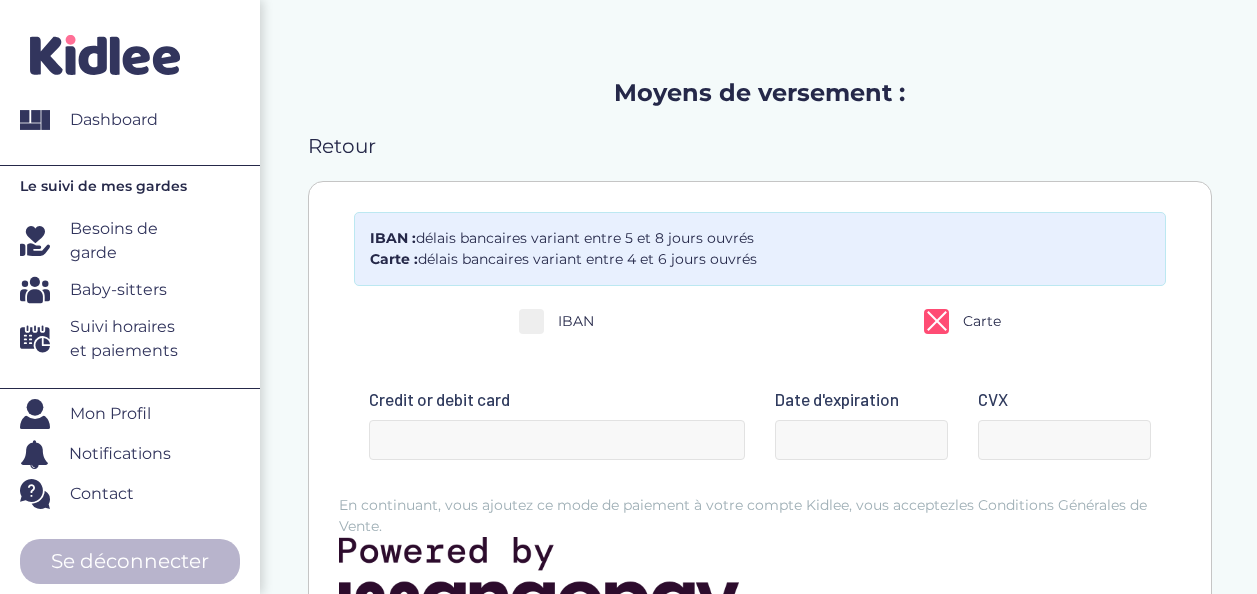 scroll, scrollTop: 166, scrollLeft: 0, axis: vertical 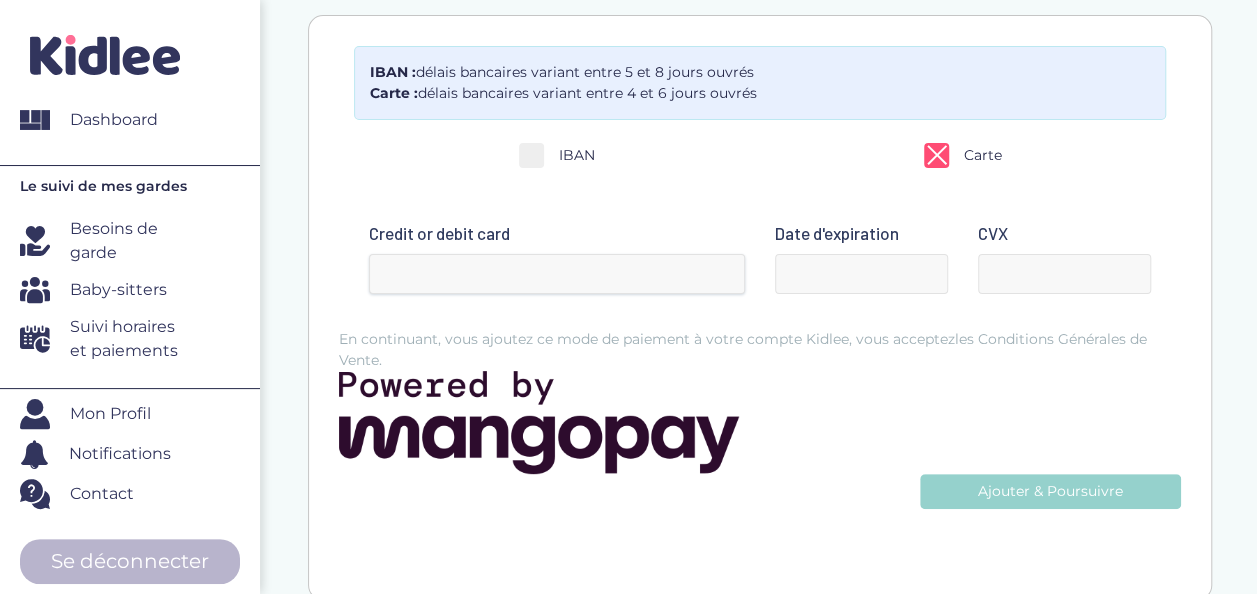 click on "Credit or debit card" at bounding box center [557, 274] 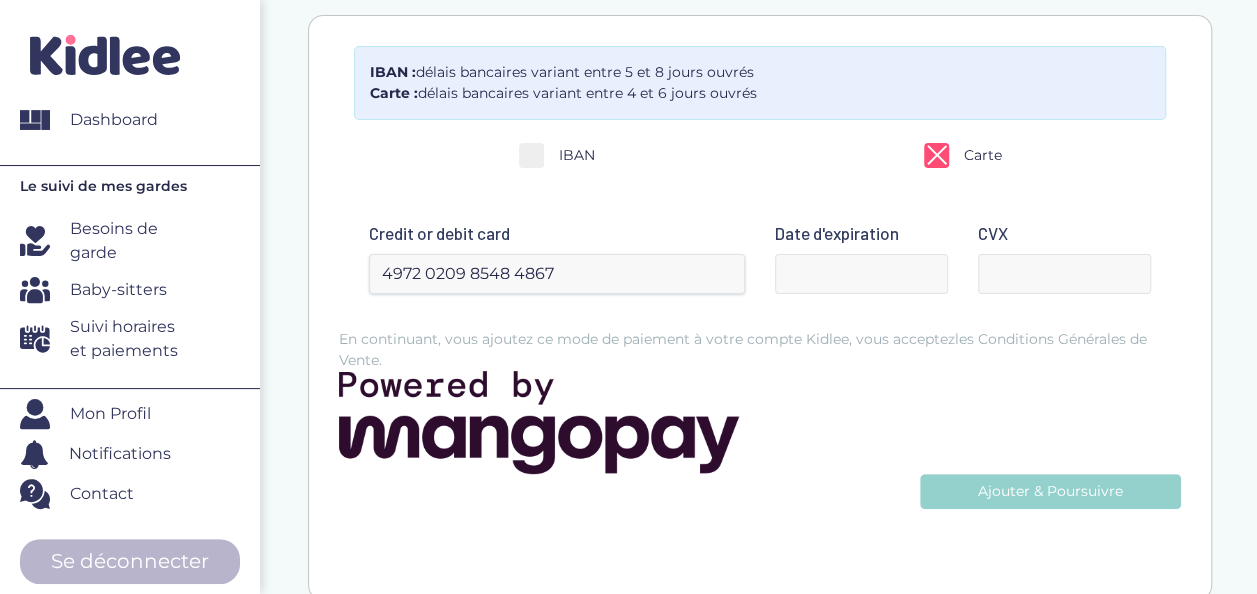 type on "4972 0209 8548 4867" 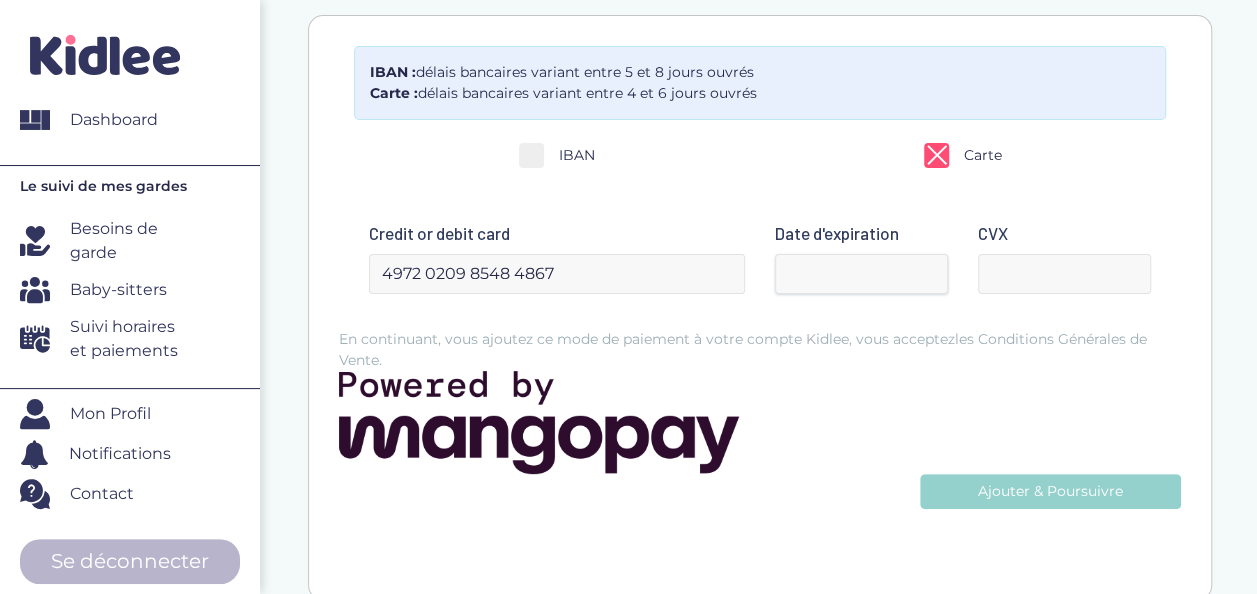 click on "Date d'expiration" at bounding box center (861, 274) 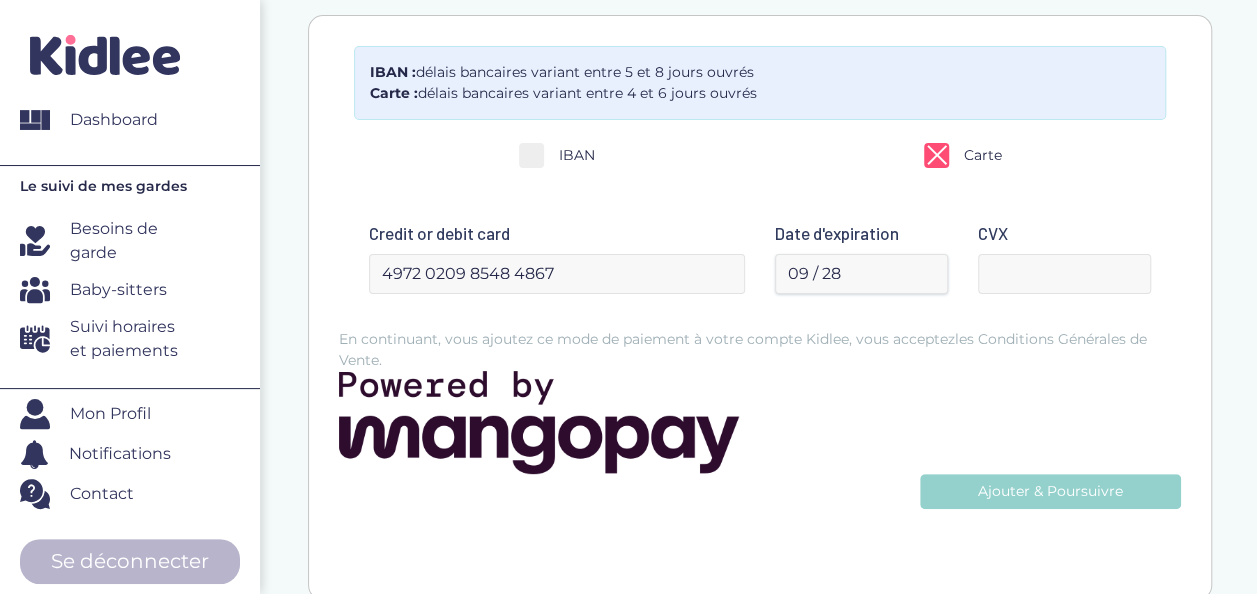 type on "09 / 28" 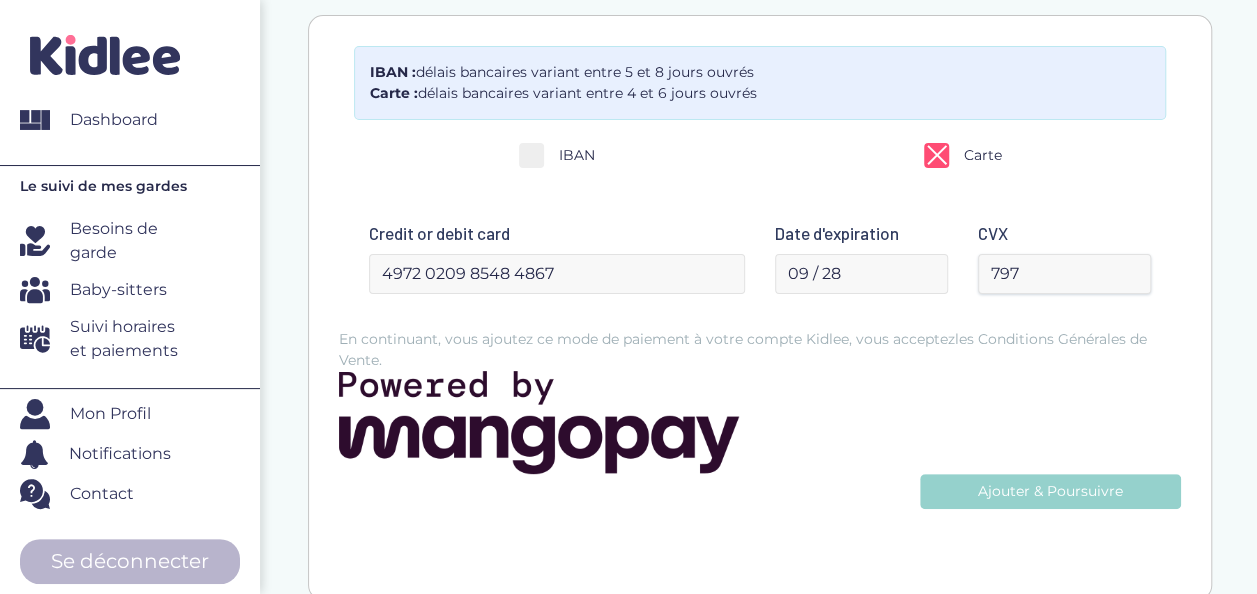 type on "797" 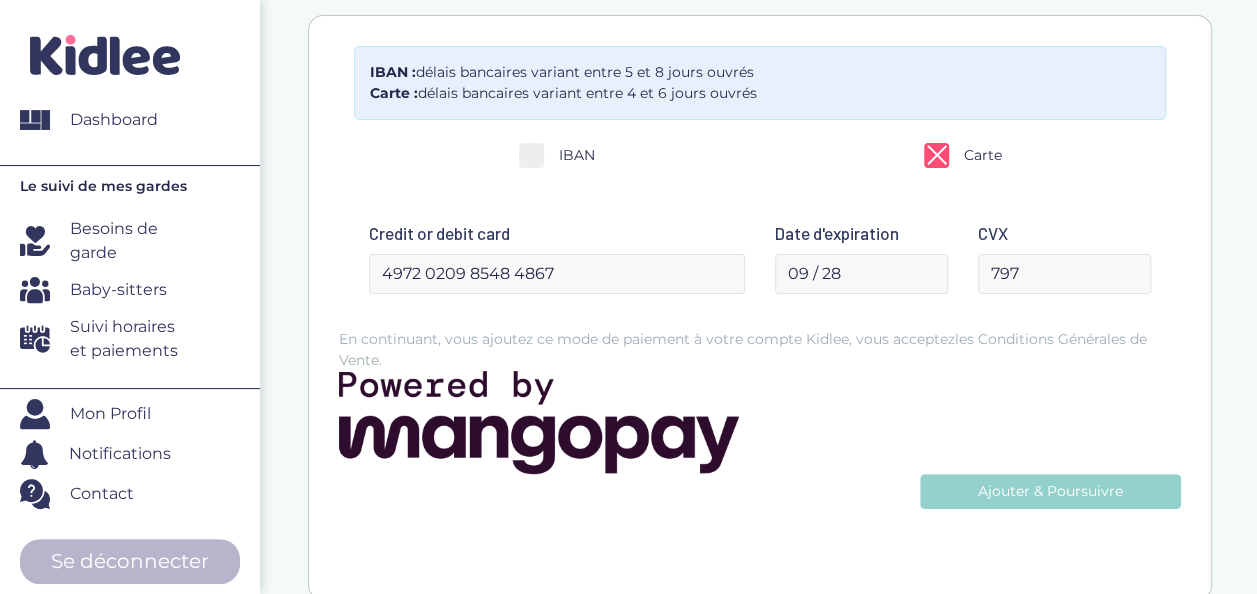 click on "En continuant, vous ajoutez ce mode de paiement à votre compte
Kidlee,
vous acceptez  les
Conditions
Générales de Vente." at bounding box center [760, 290] 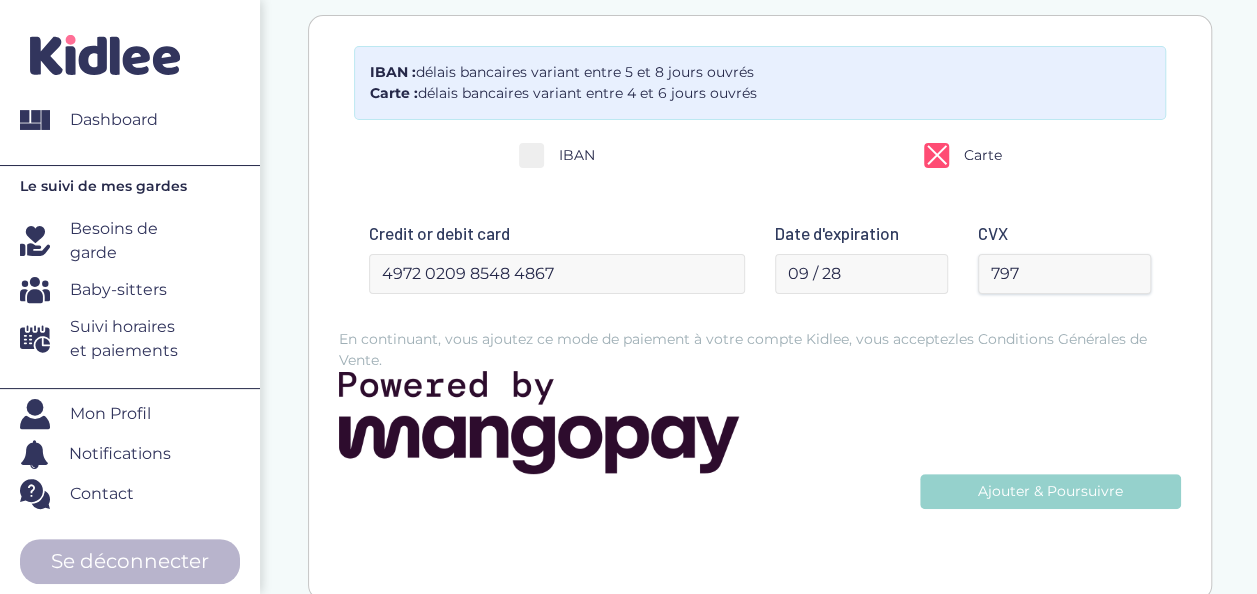 drag, startPoint x: 1039, startPoint y: 272, endPoint x: 894, endPoint y: 290, distance: 146.11298 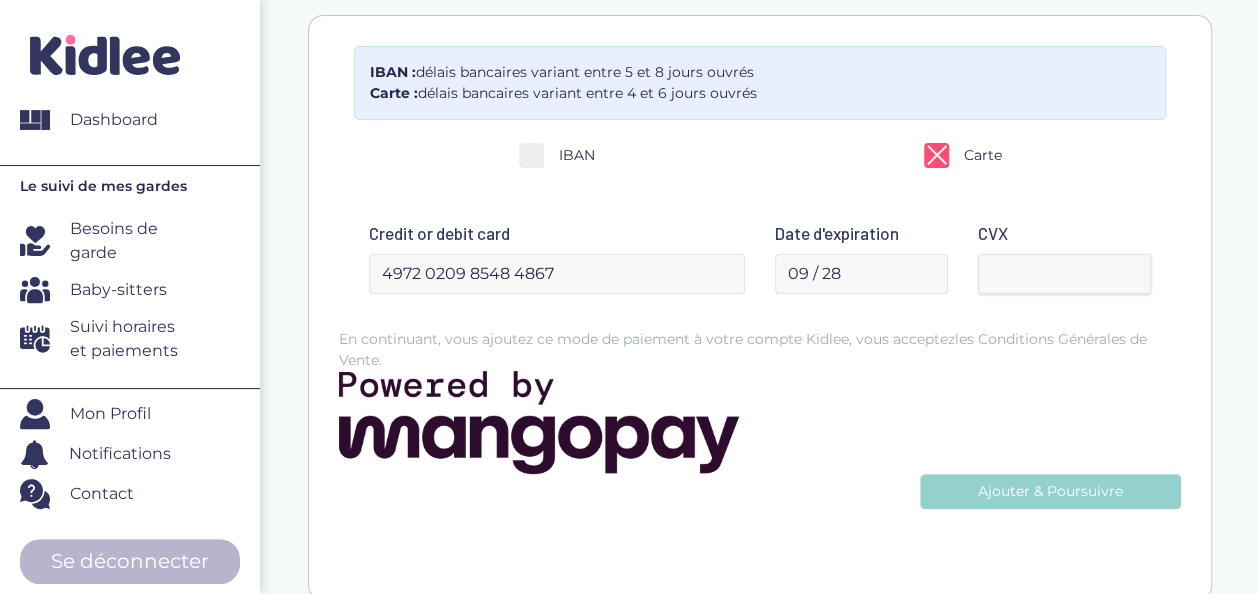 type 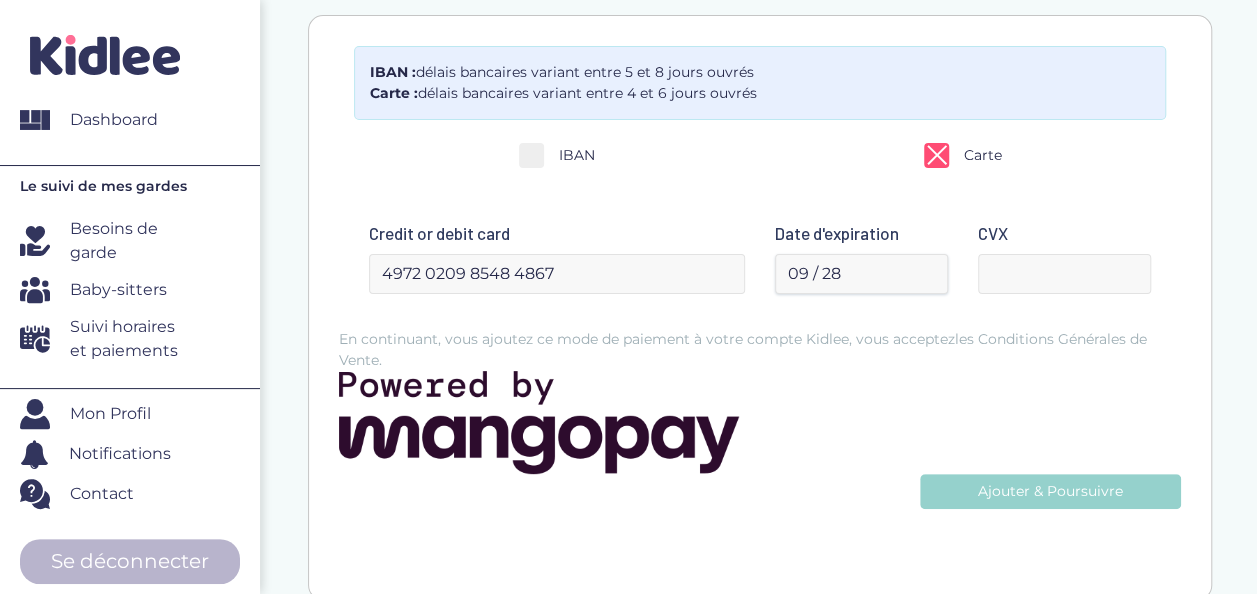 drag, startPoint x: 860, startPoint y: 268, endPoint x: 758, endPoint y: 272, distance: 102.0784 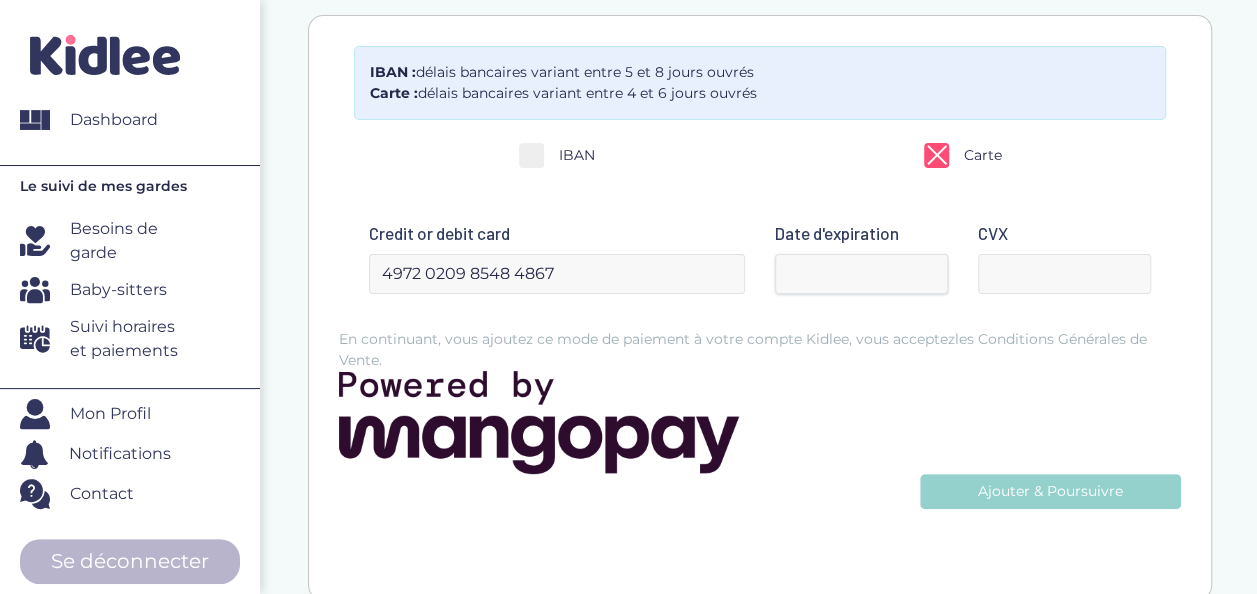 type 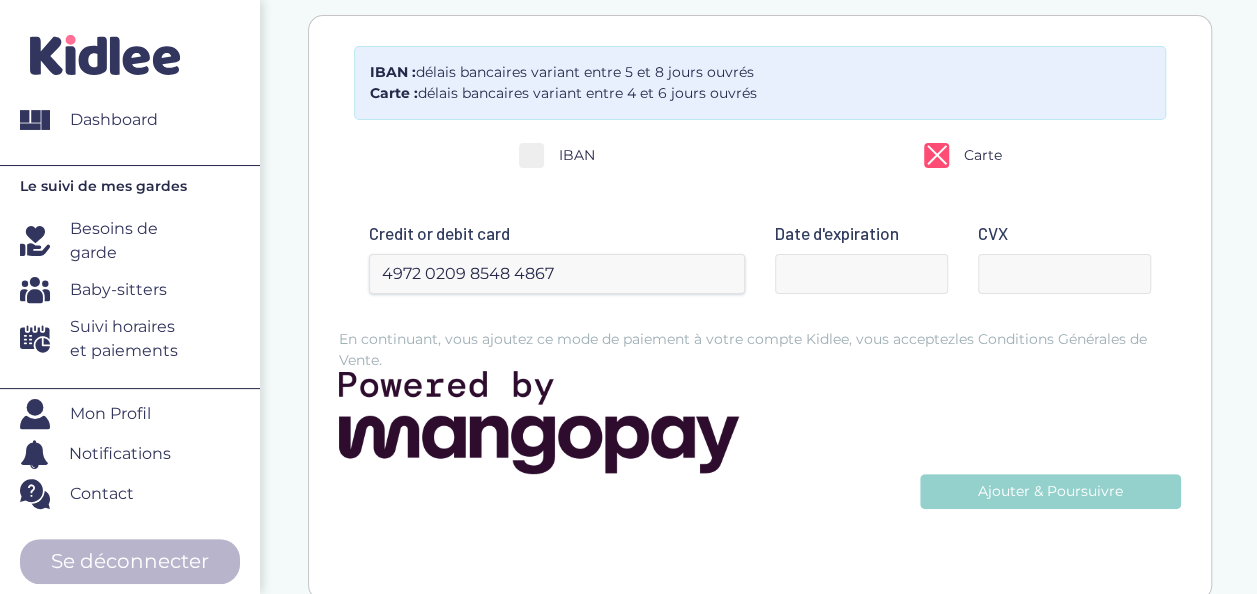 drag, startPoint x: 622, startPoint y: 281, endPoint x: 286, endPoint y: 265, distance: 336.38074 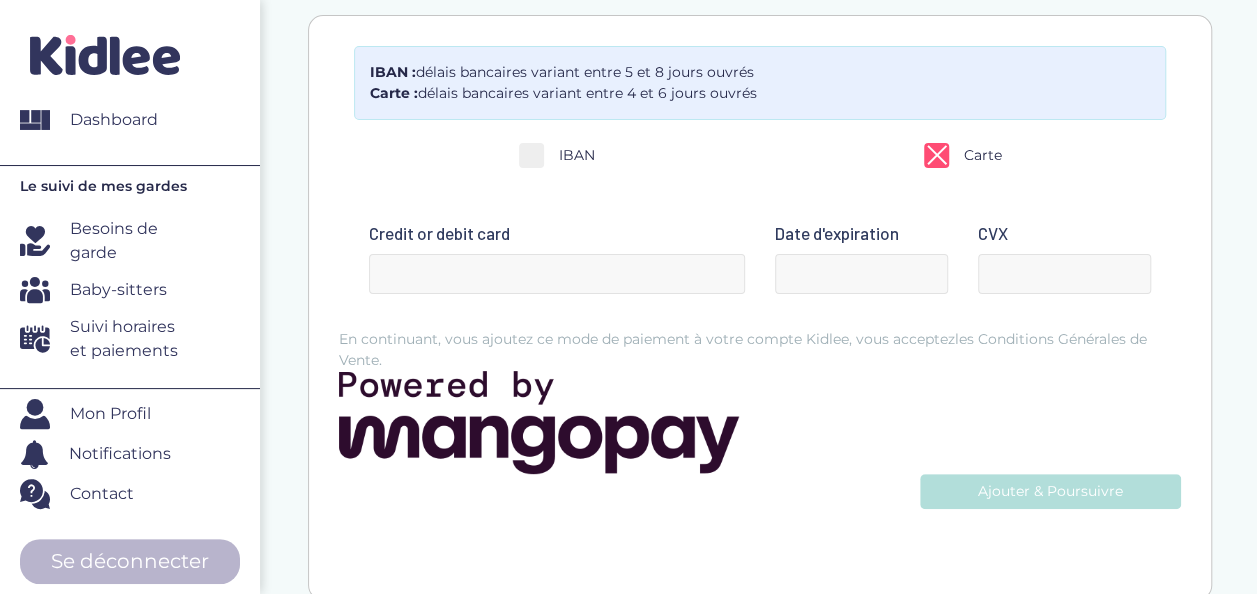 click on "Ajouter & Poursuivre" at bounding box center (1050, 491) 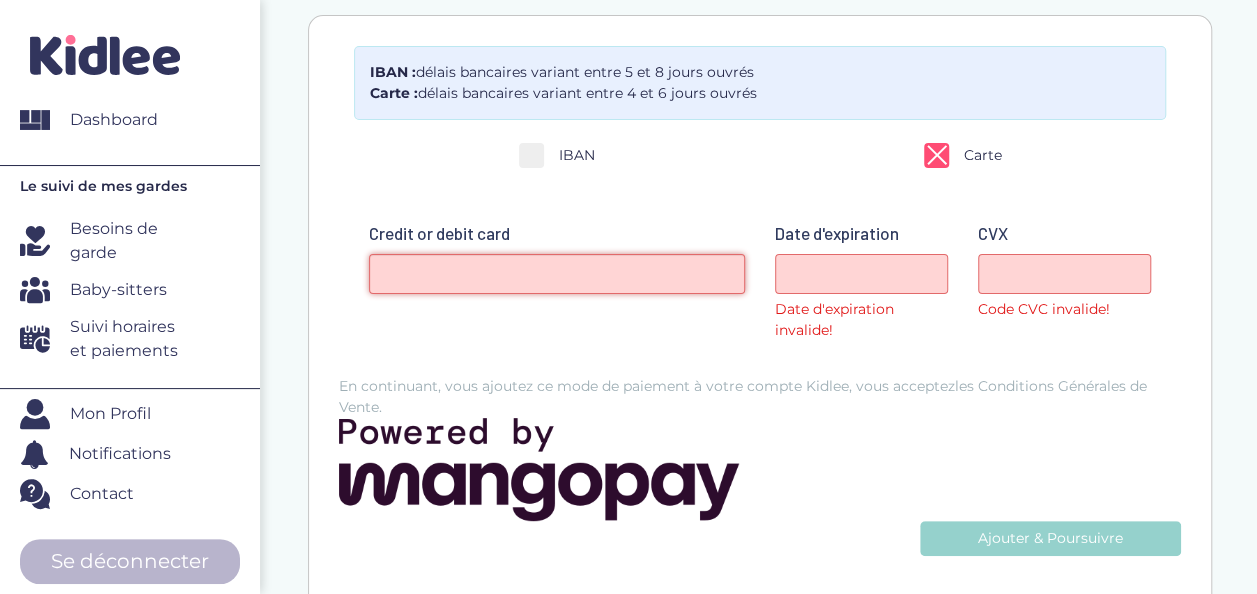click on "Credit or debit card" at bounding box center (557, 274) 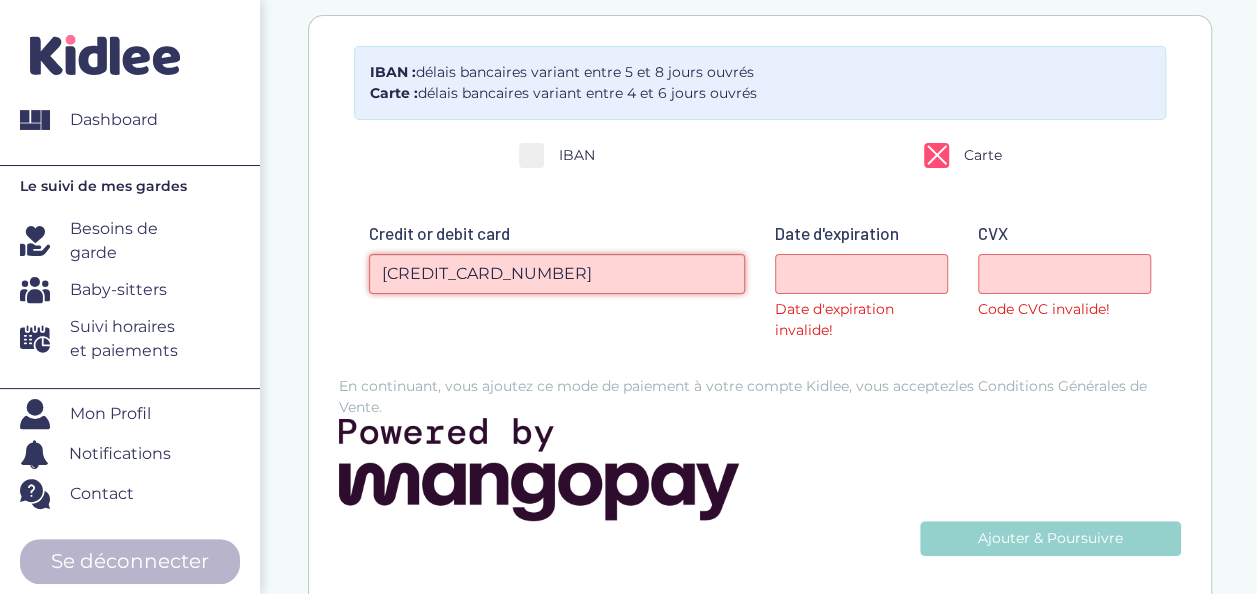 type on "4972 0298 5484 8673" 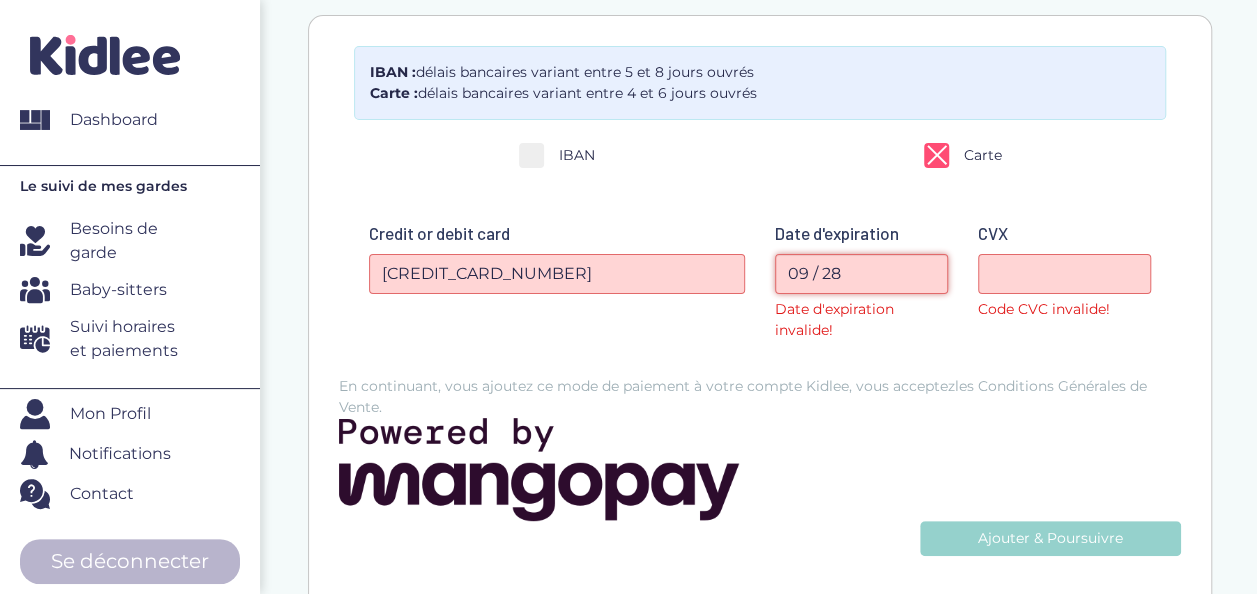 type on "09 / 28" 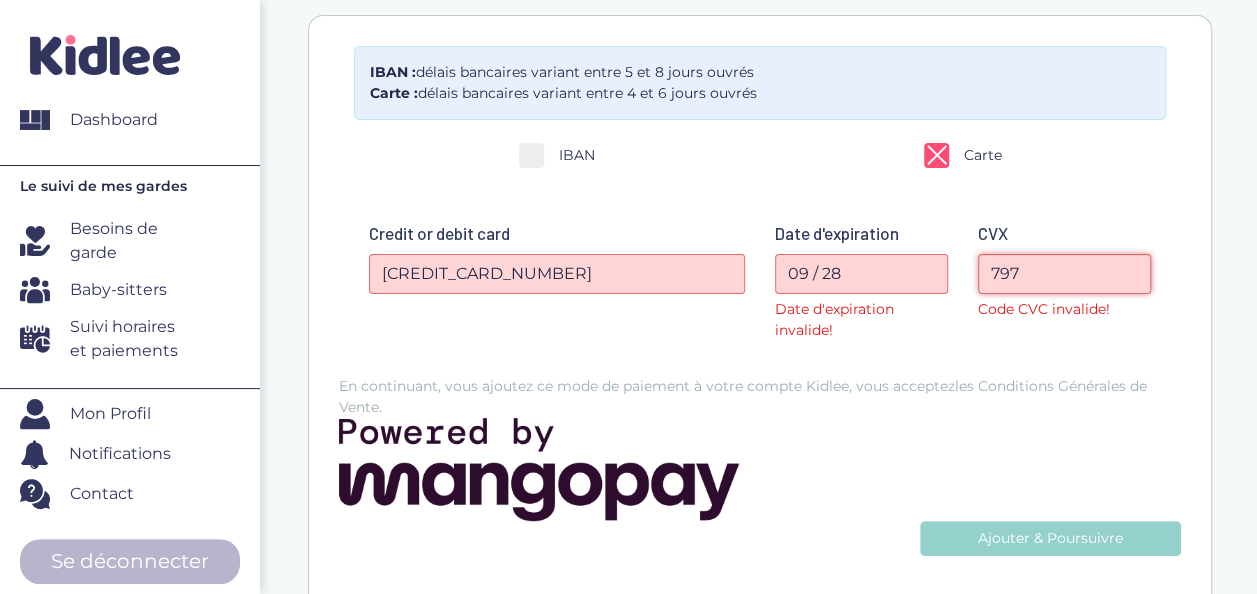 type on "797" 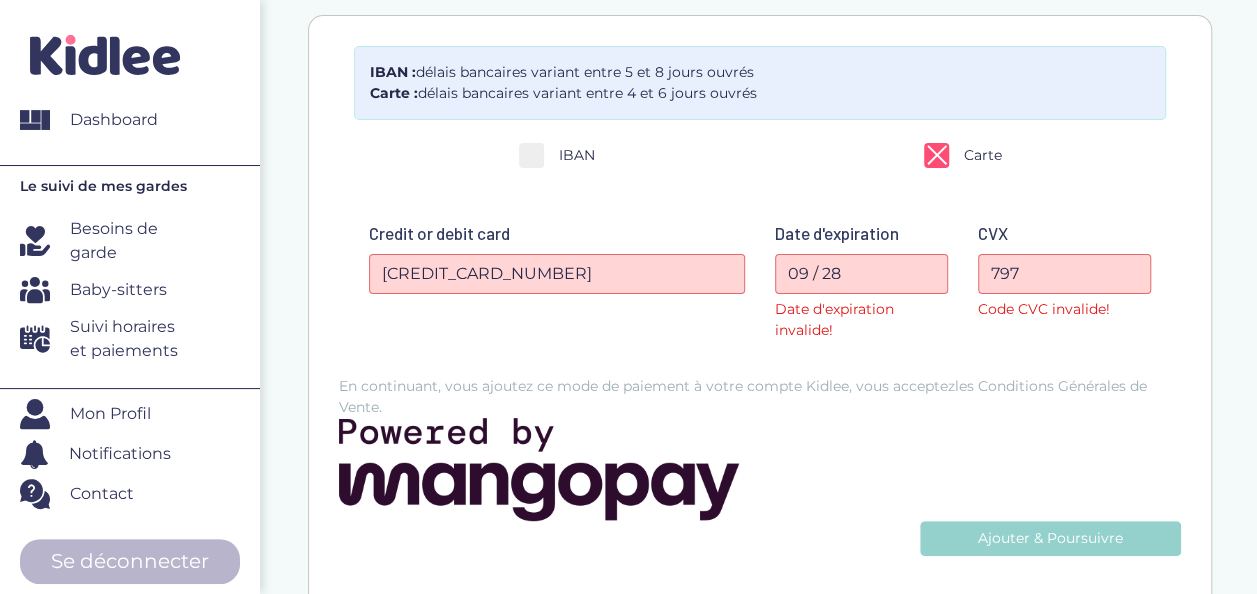 click on "En continuant, vous ajoutez ce mode de paiement à votre compte
Kidlee,
vous acceptez  les
Conditions
Générales de Vente." at bounding box center [760, 313] 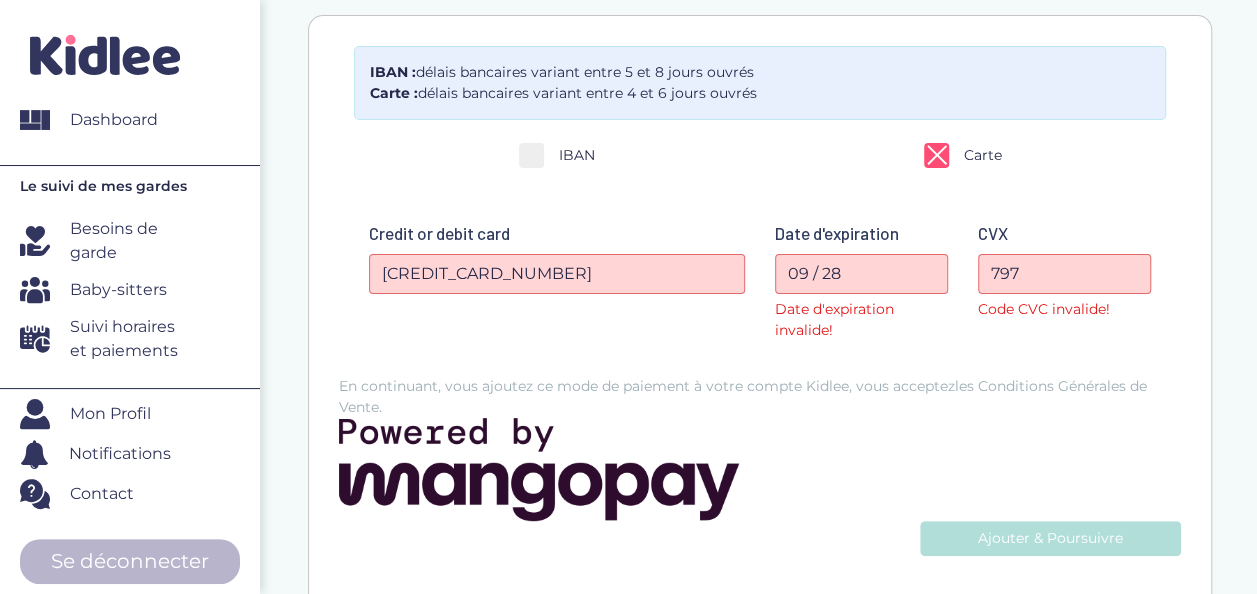 click on "Ajouter & Poursuivre" at bounding box center (1050, 538) 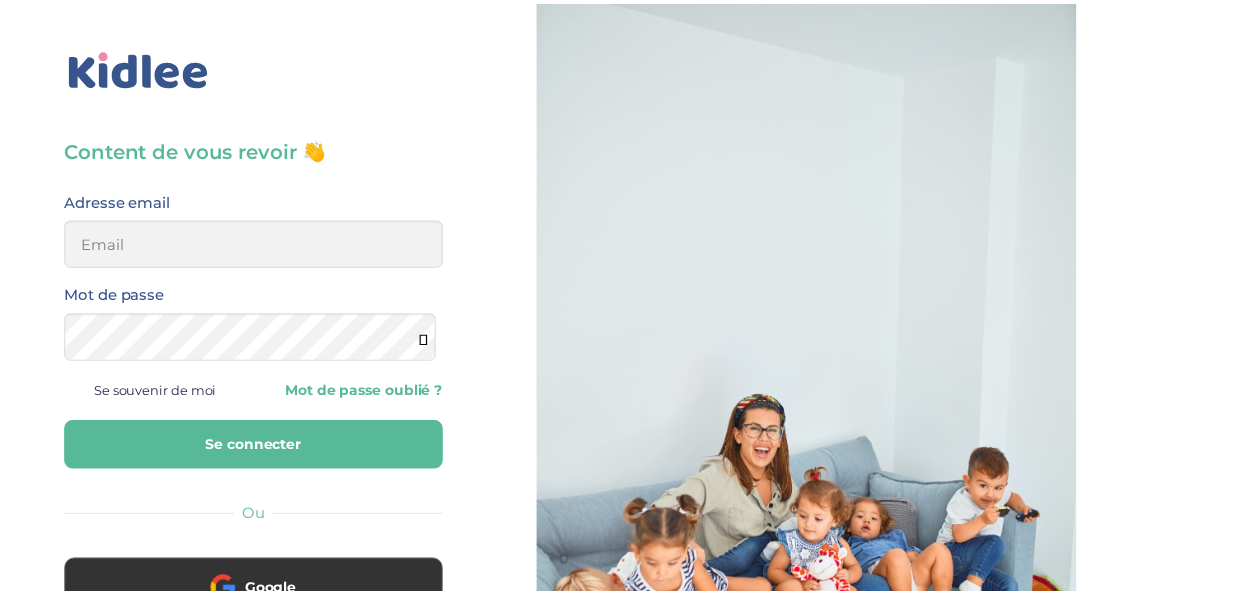 scroll, scrollTop: 0, scrollLeft: 0, axis: both 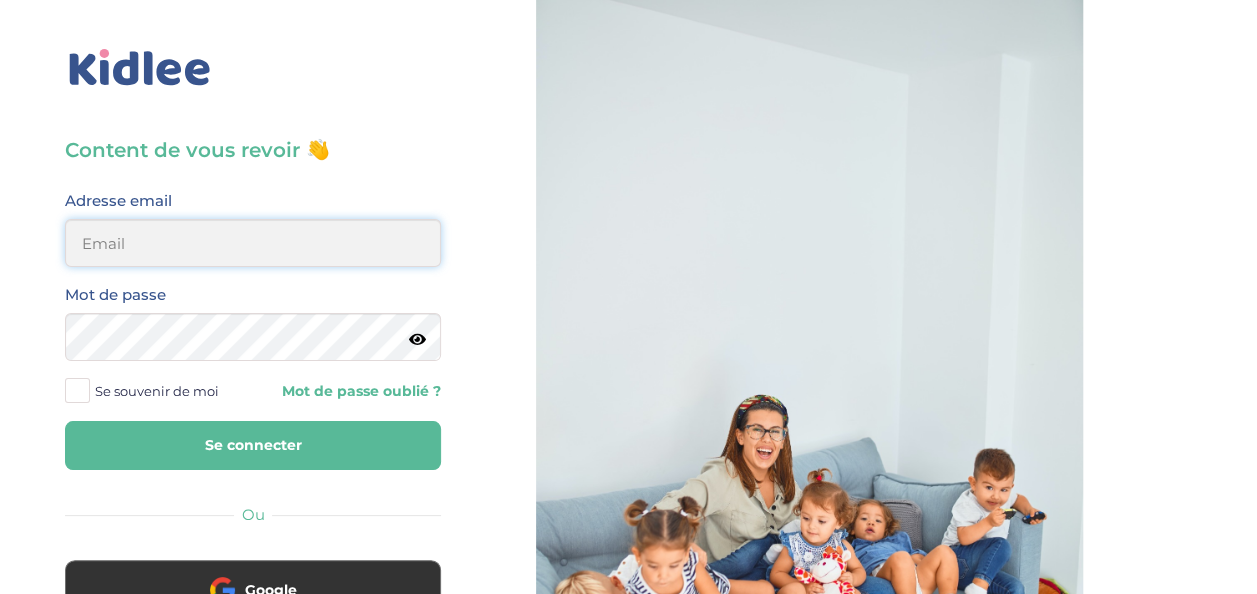 click at bounding box center [253, 243] 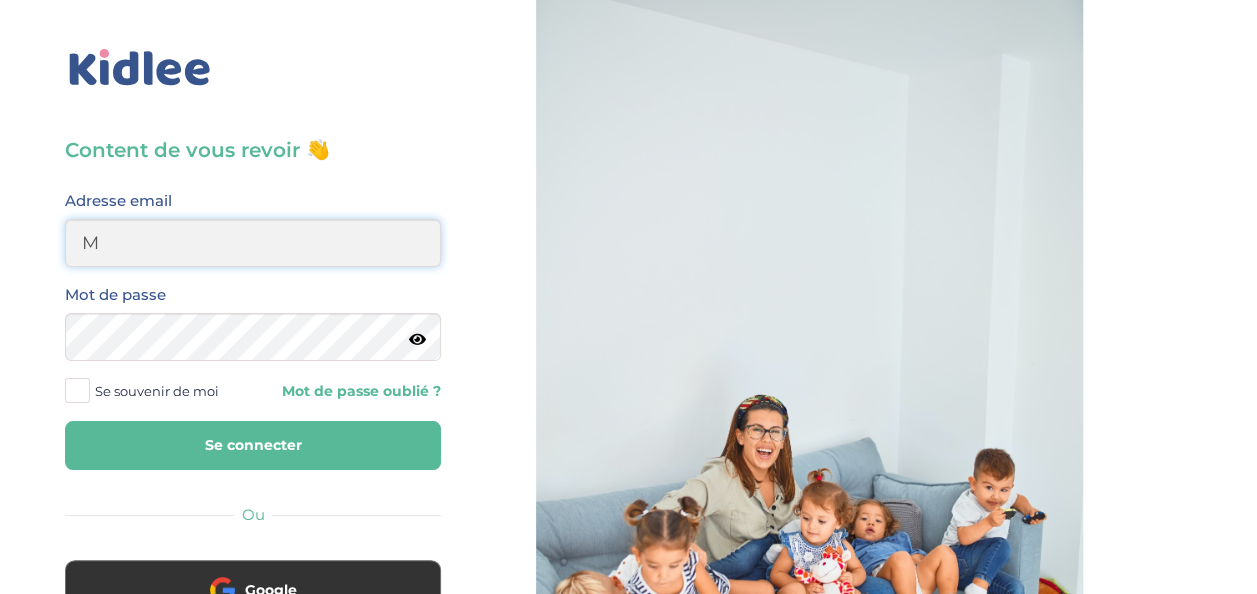 type on "m_billas@yahoo.com" 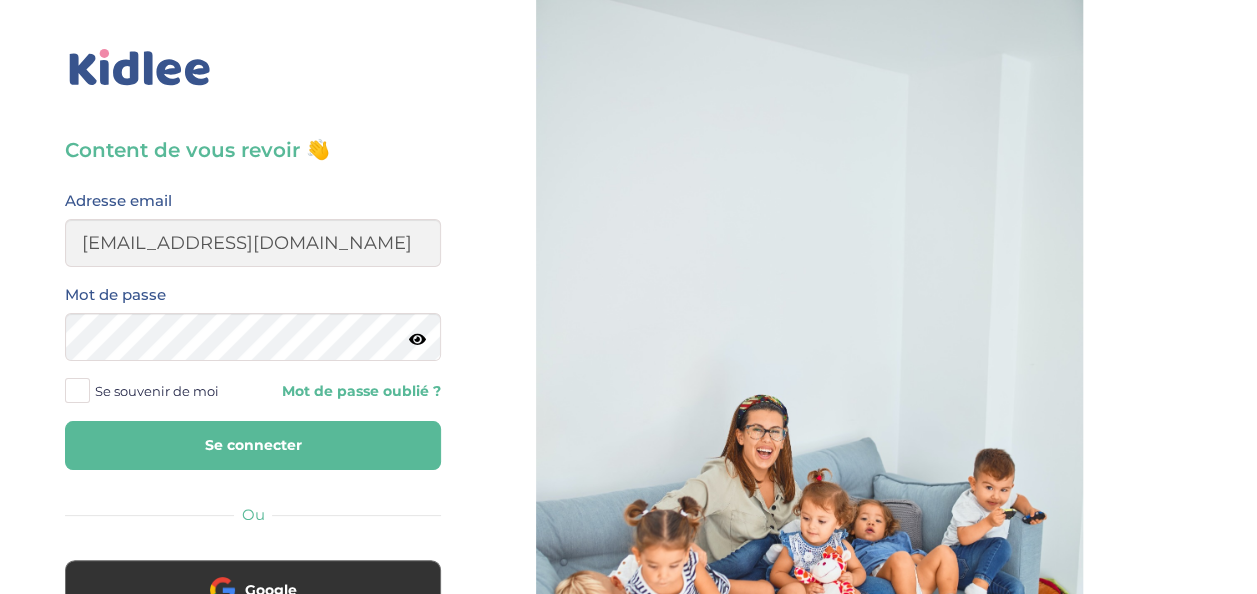 click on "Se connecter" at bounding box center [253, 445] 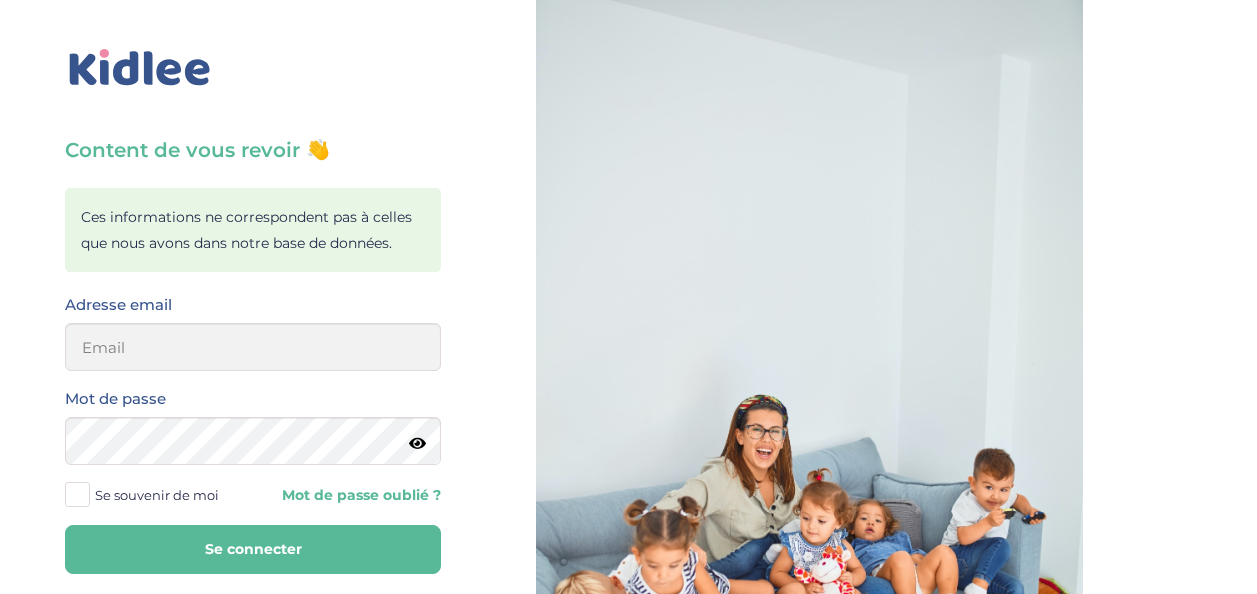 scroll, scrollTop: 0, scrollLeft: 0, axis: both 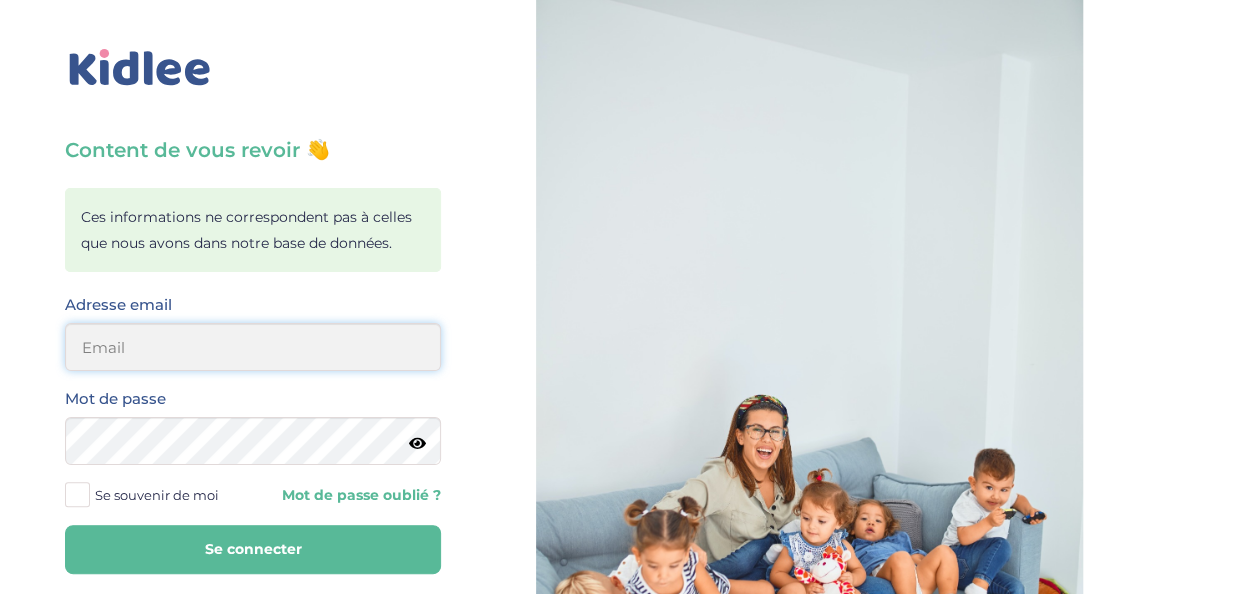 click at bounding box center [253, 347] 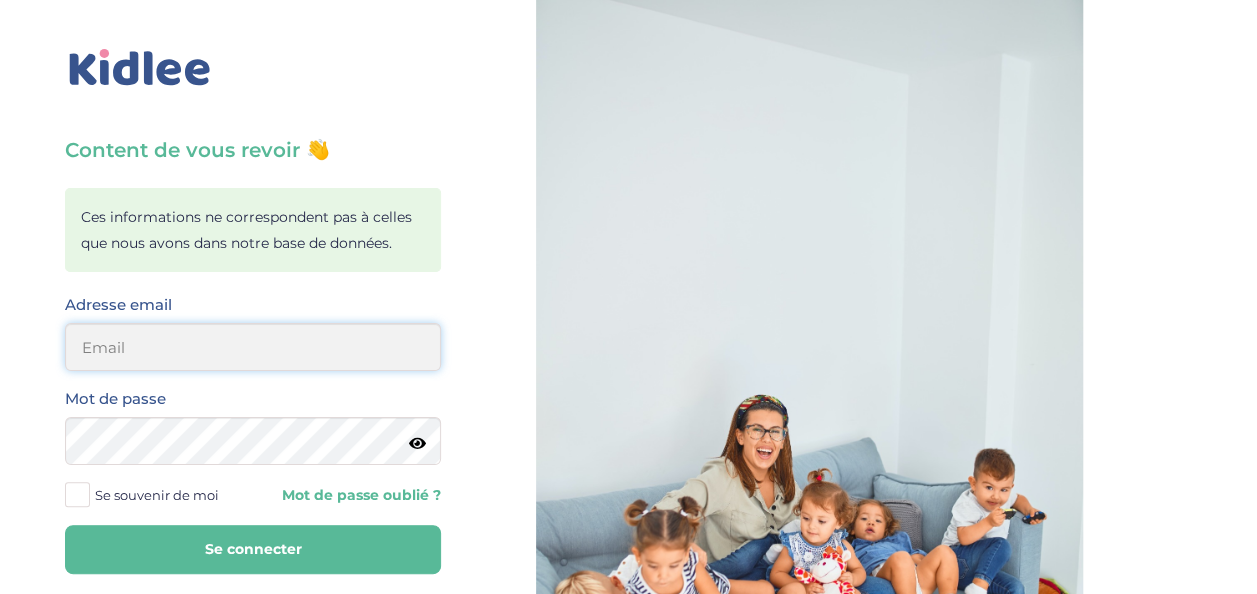 type on "m_billas@yahoo.com" 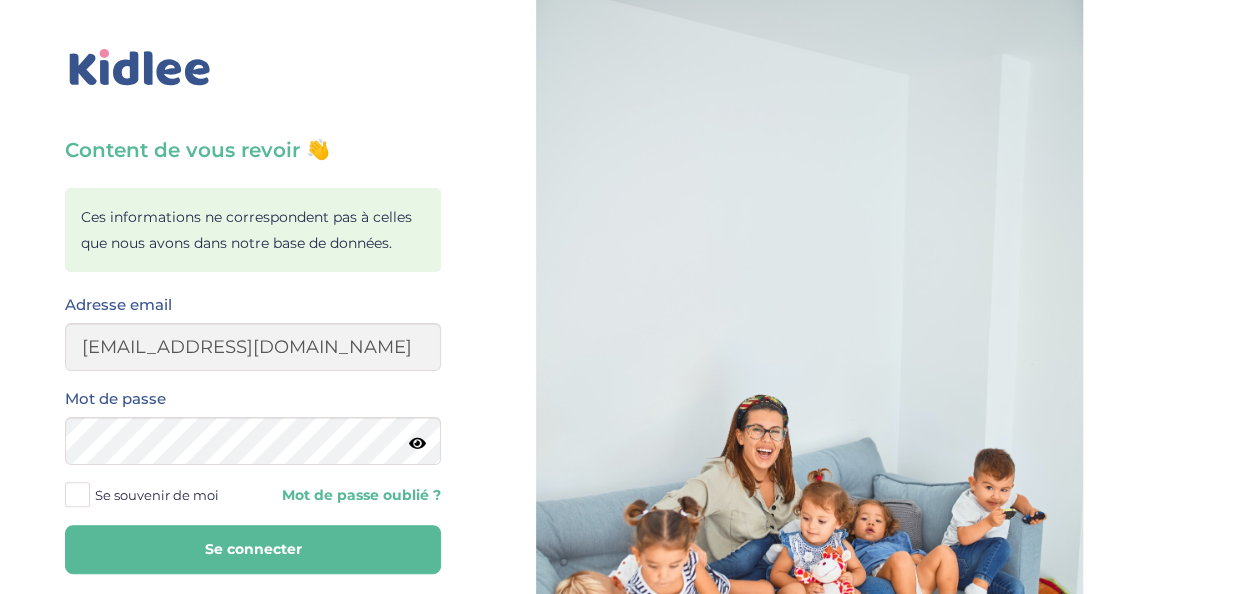 click on "Se connecter" at bounding box center (253, 549) 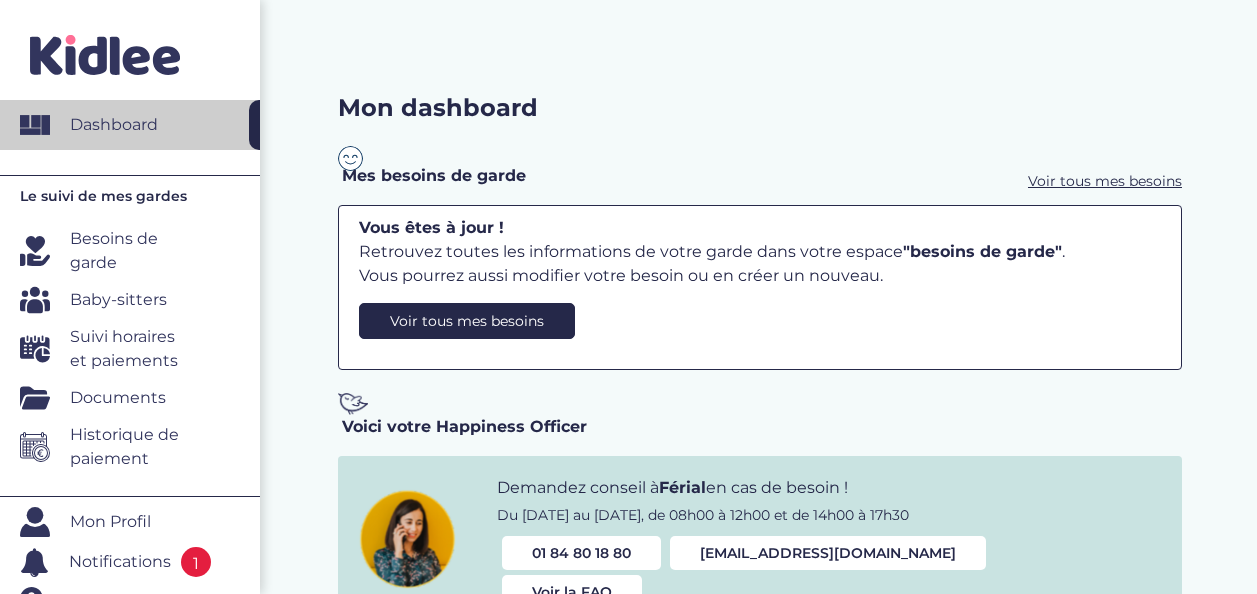 scroll, scrollTop: 0, scrollLeft: 0, axis: both 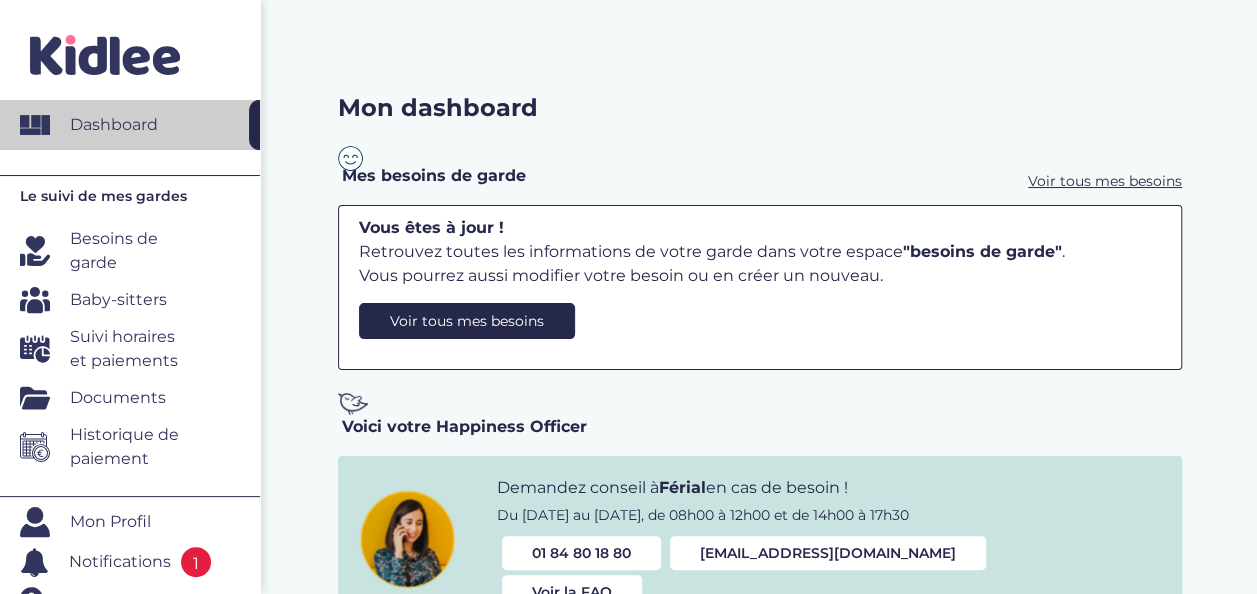 click on "Notifications" at bounding box center [120, 562] 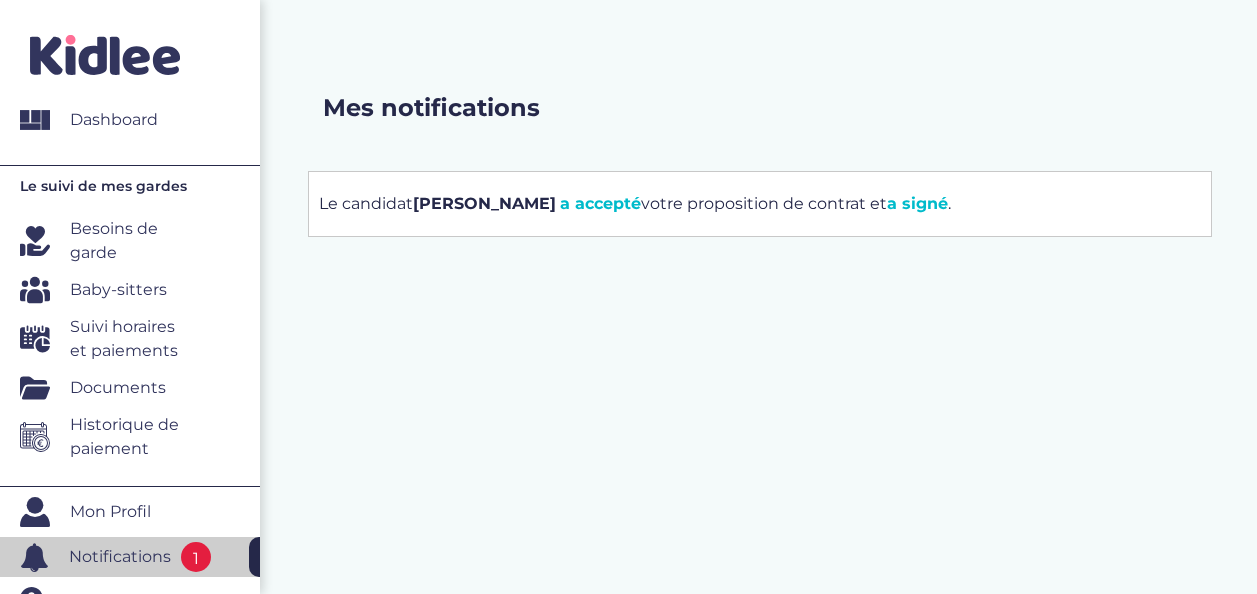 scroll, scrollTop: 0, scrollLeft: 0, axis: both 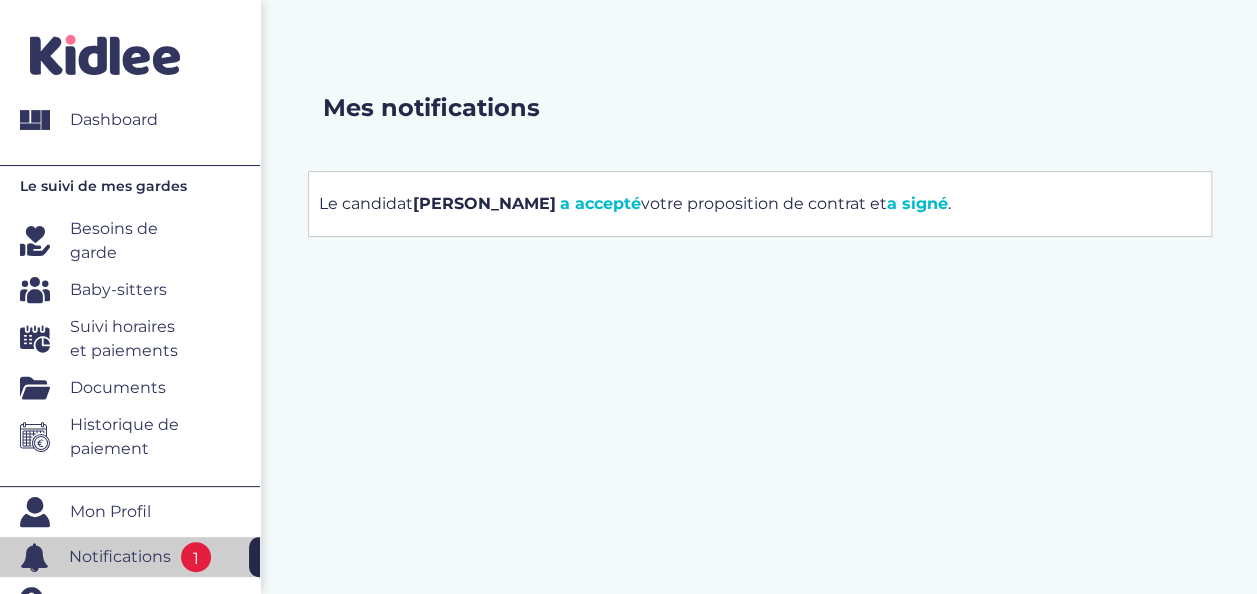 click on "Baby-sitters" at bounding box center [118, 290] 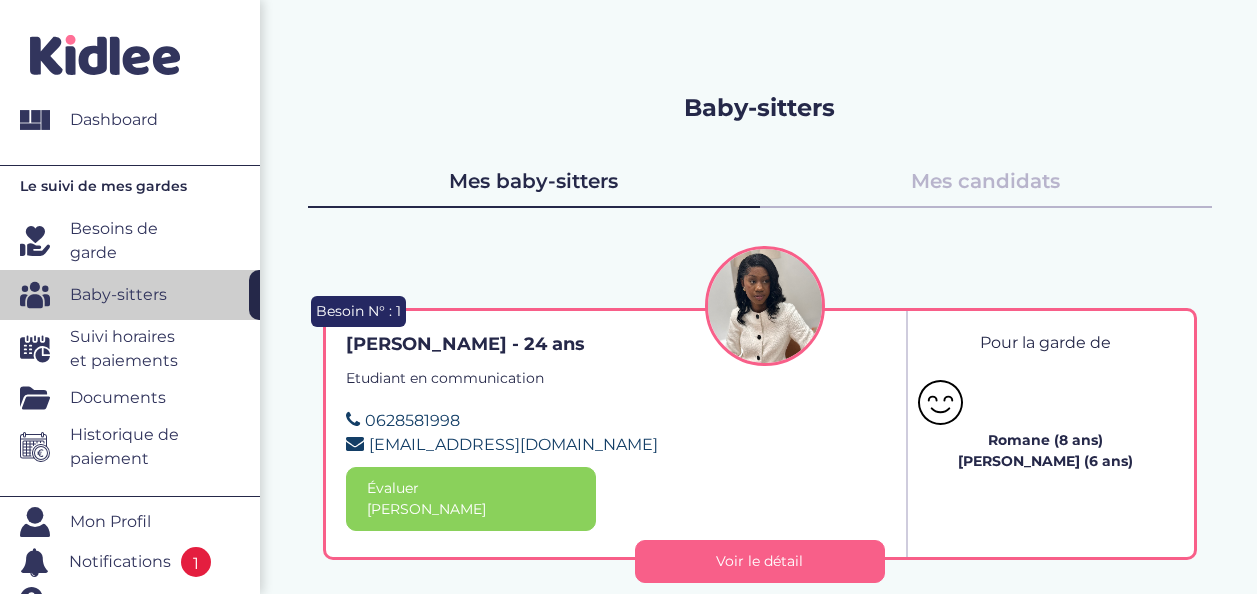 scroll, scrollTop: 0, scrollLeft: 0, axis: both 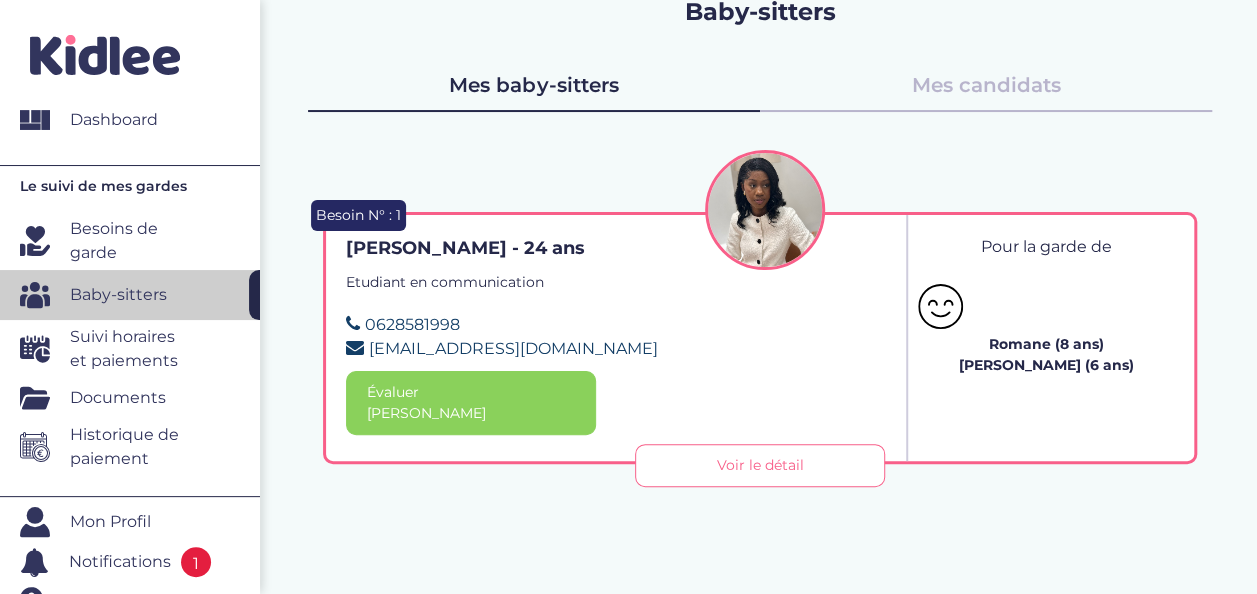 click on "Voir le détail" at bounding box center (760, 465) 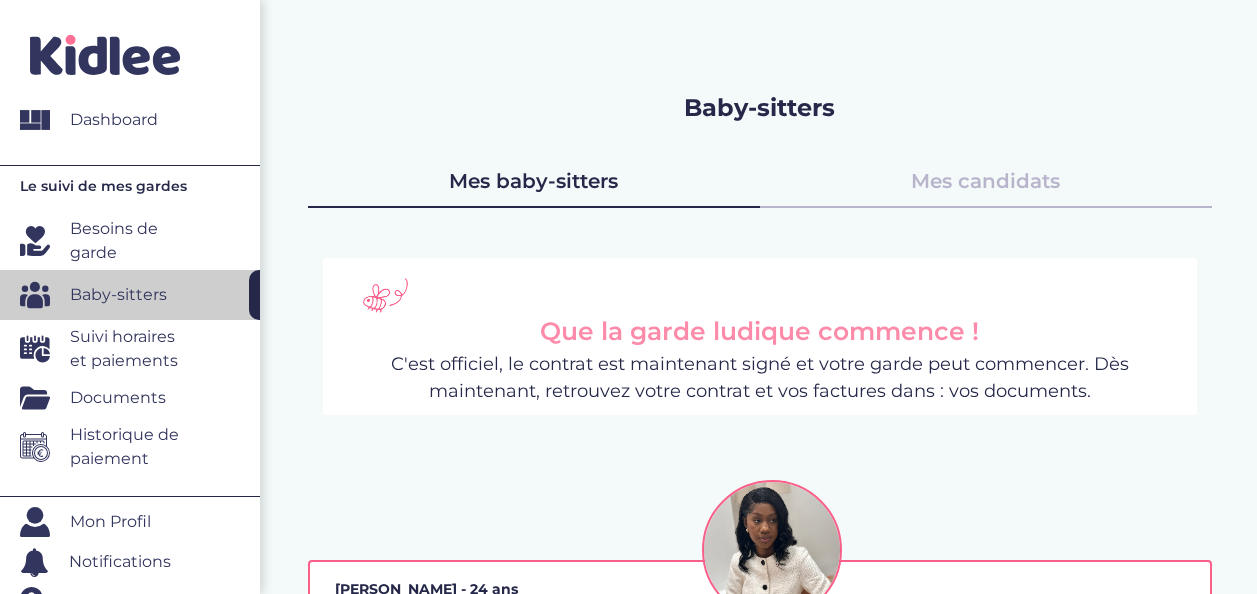 scroll, scrollTop: 0, scrollLeft: 0, axis: both 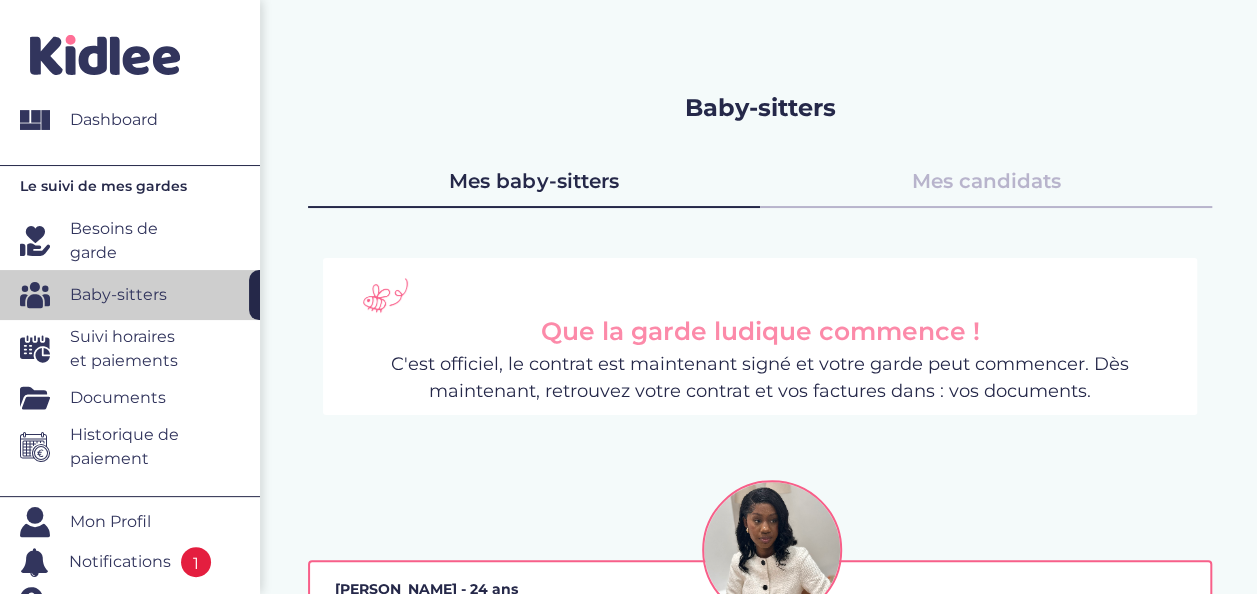 drag, startPoint x: 1265, startPoint y: 54, endPoint x: 1200, endPoint y: 22, distance: 72.44998 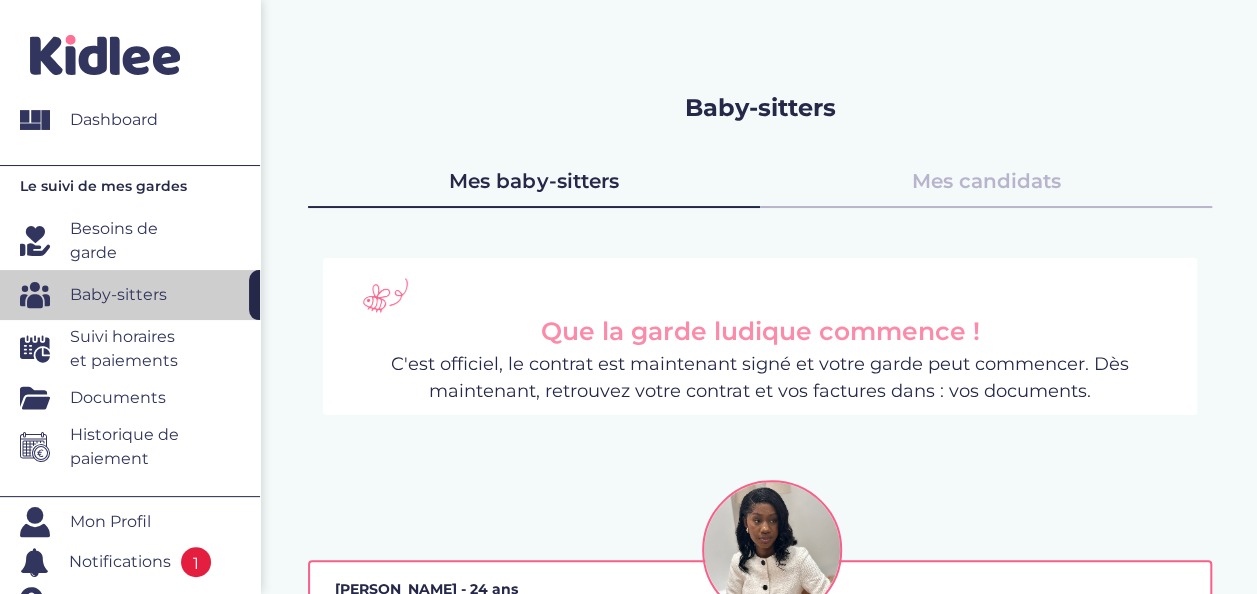 click on "Documents" at bounding box center [118, 398] 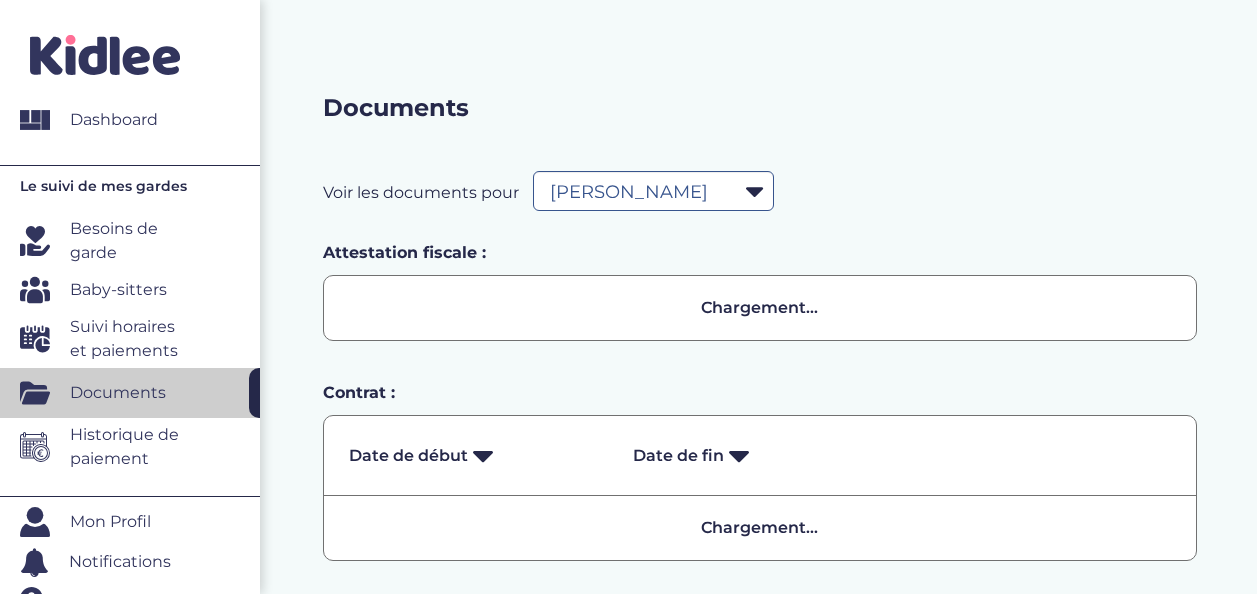 select on "8432" 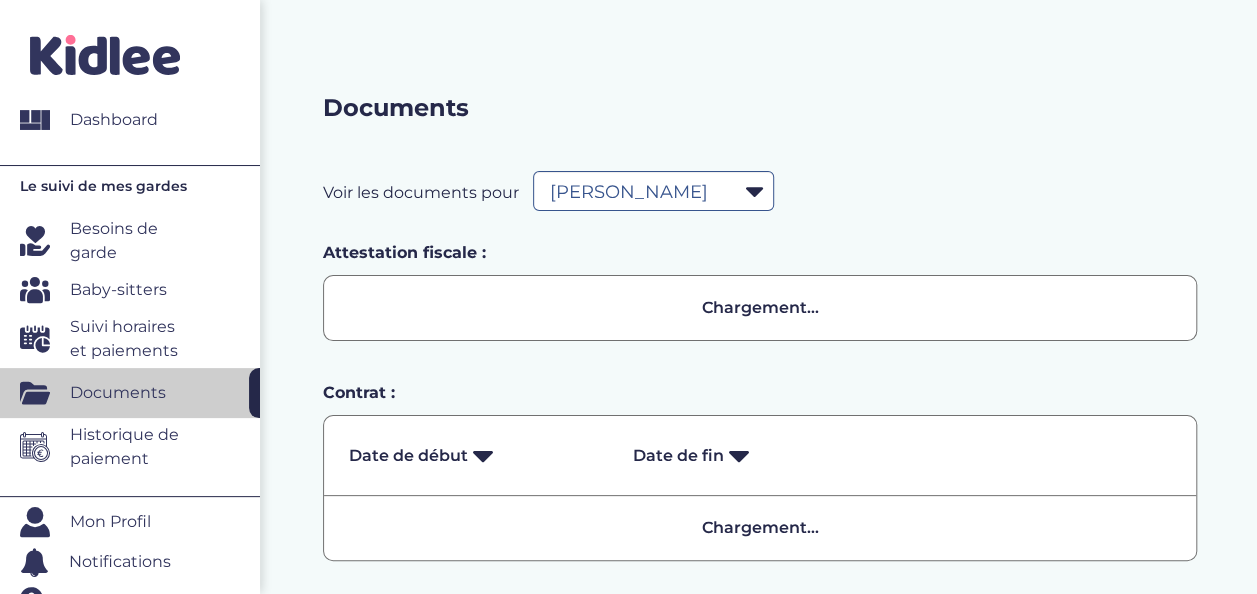 scroll, scrollTop: 0, scrollLeft: 0, axis: both 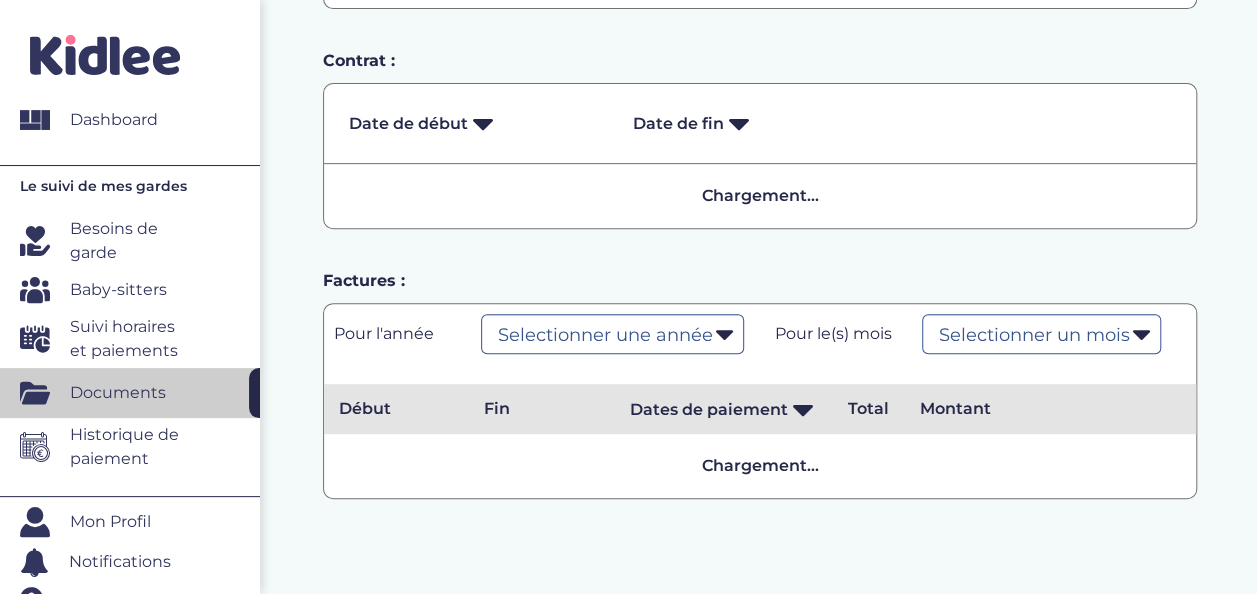 select on "8432" 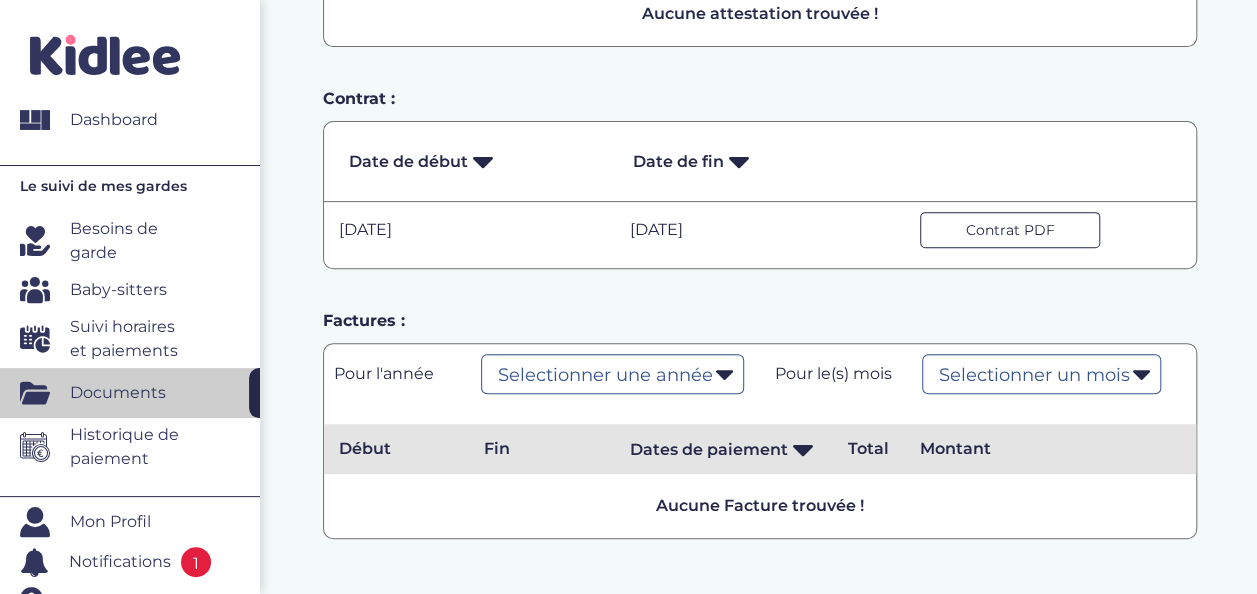 drag, startPoint x: 1269, startPoint y: 121, endPoint x: 1238, endPoint y: 260, distance: 142.41489 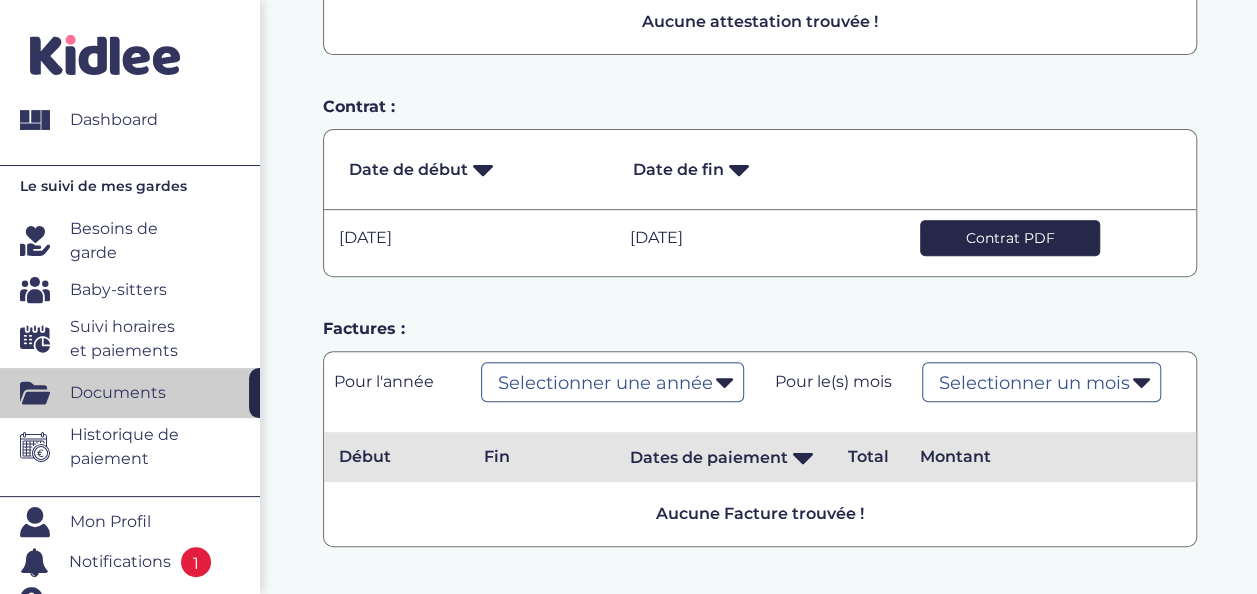 click on "Contrat PDF" at bounding box center (1010, 238) 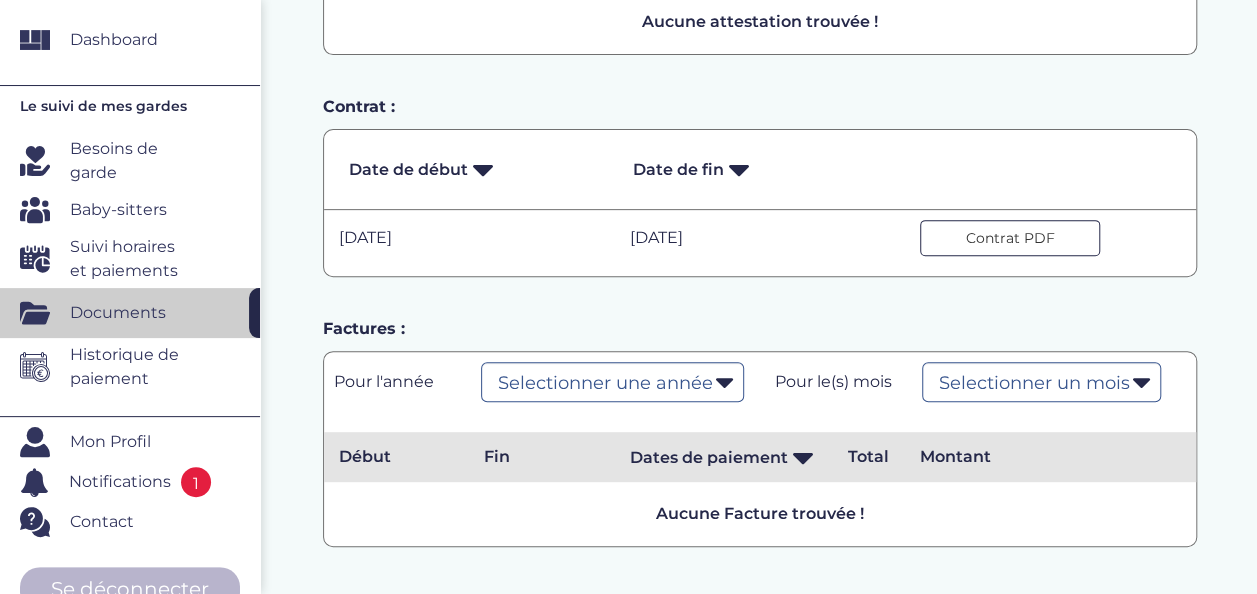 scroll, scrollTop: 131, scrollLeft: 0, axis: vertical 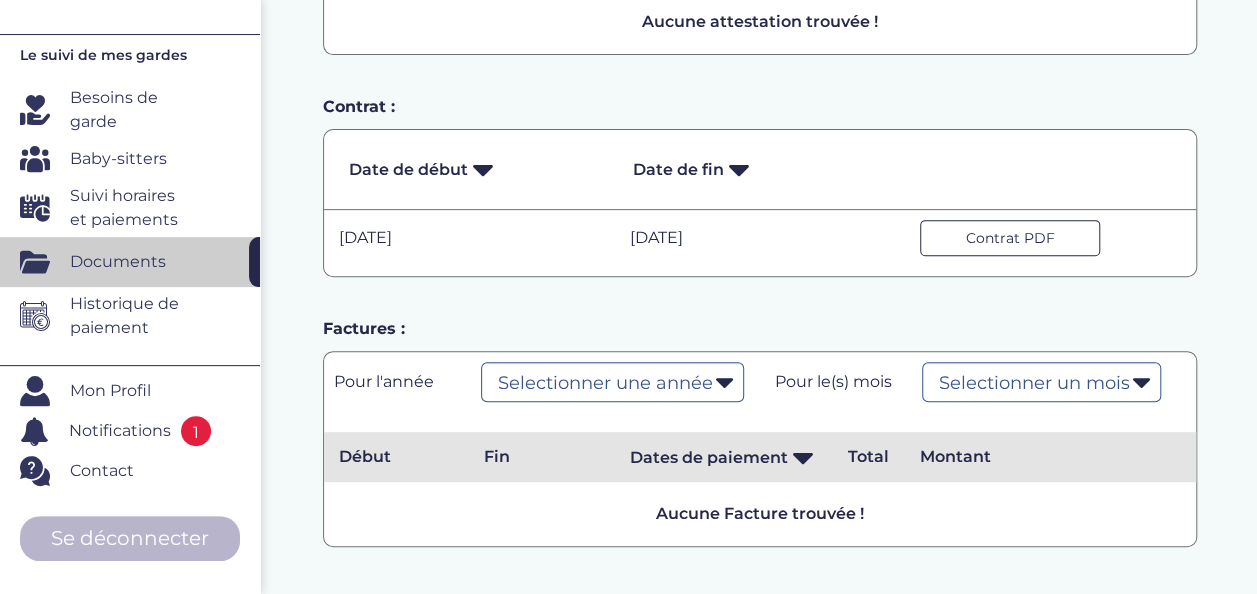 click on "Mon Profil" at bounding box center (110, 391) 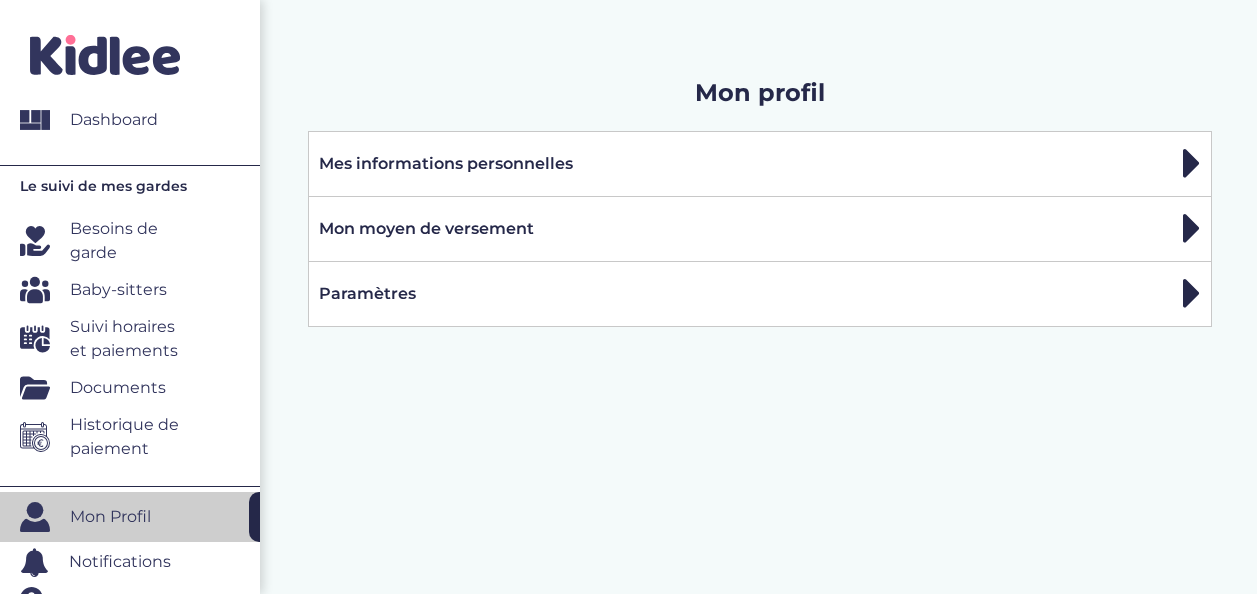 scroll, scrollTop: 0, scrollLeft: 0, axis: both 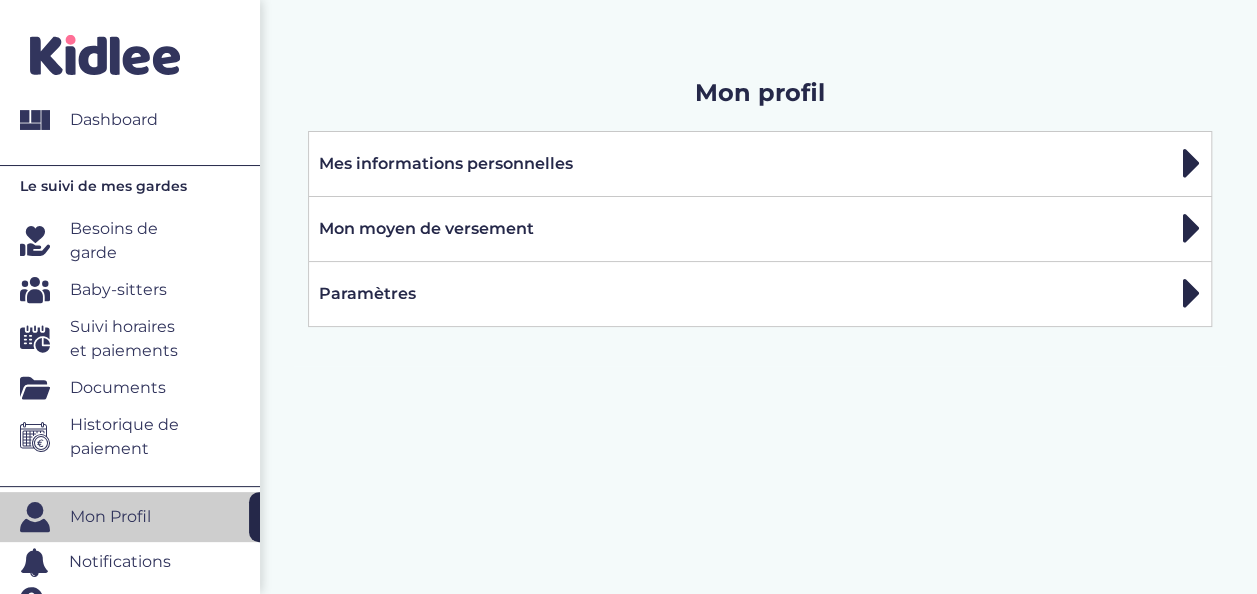 click on "Besoins de garde" at bounding box center [132, 241] 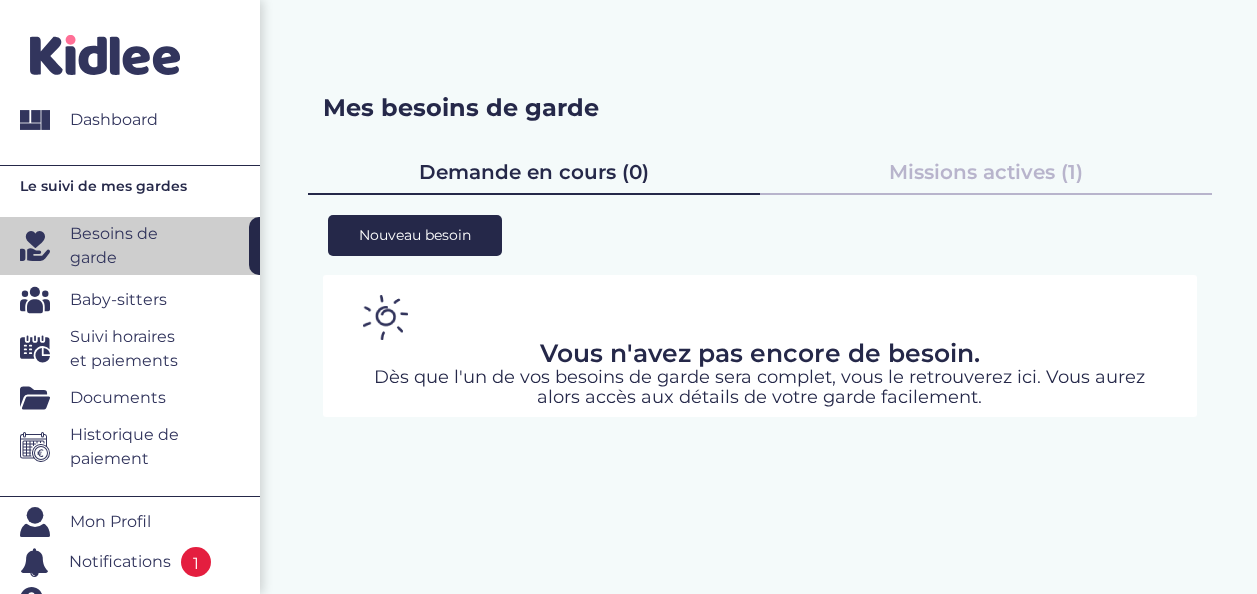 scroll, scrollTop: 0, scrollLeft: 0, axis: both 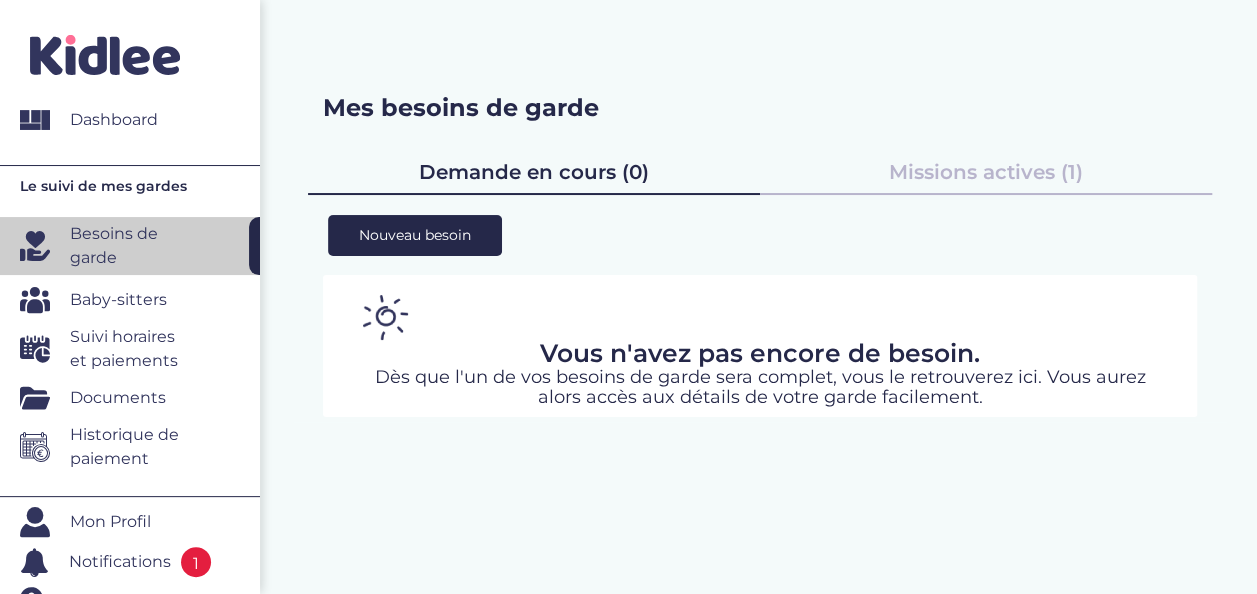 click on "Missions actives (1)" at bounding box center [986, 172] 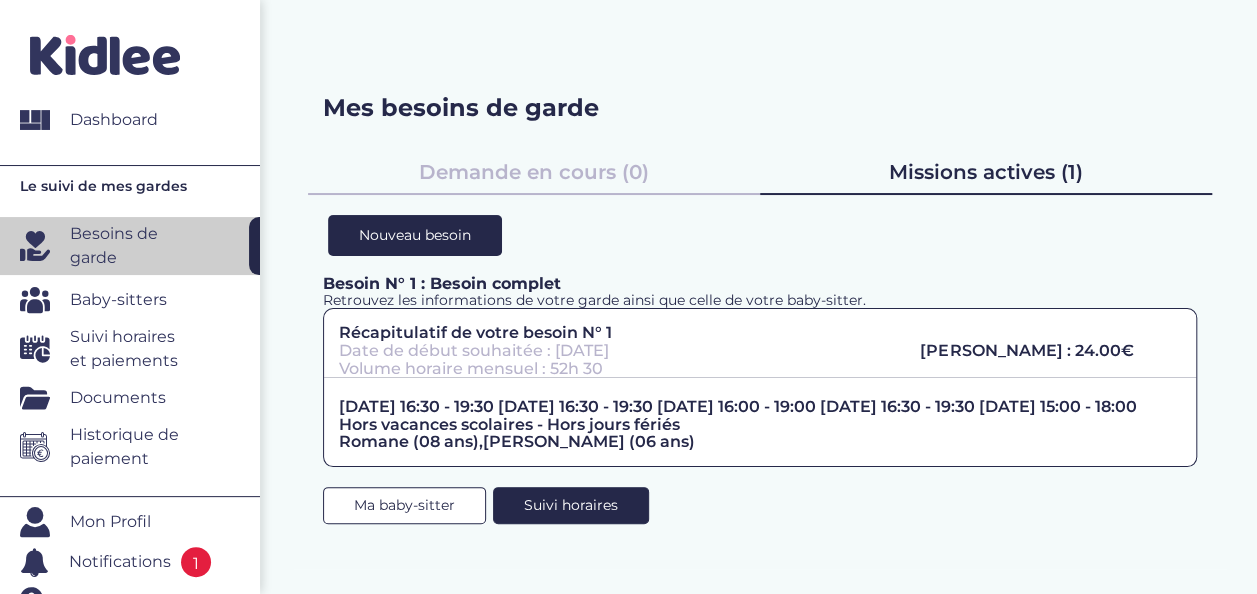 click on "Suivi horaires" at bounding box center [571, 505] 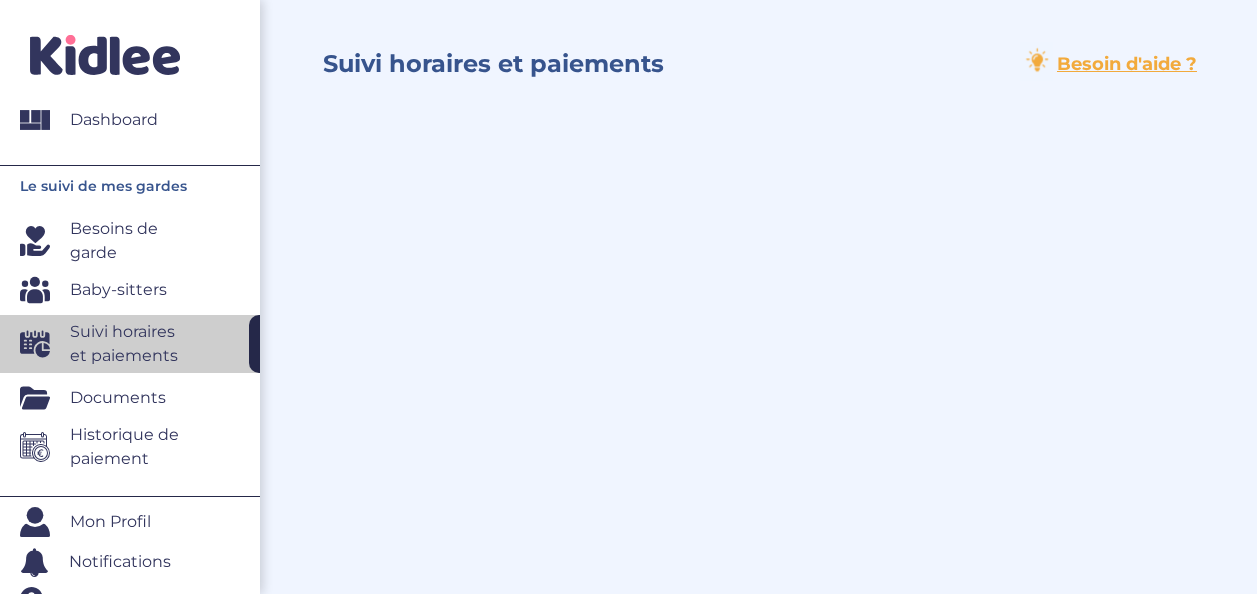 scroll, scrollTop: 0, scrollLeft: 0, axis: both 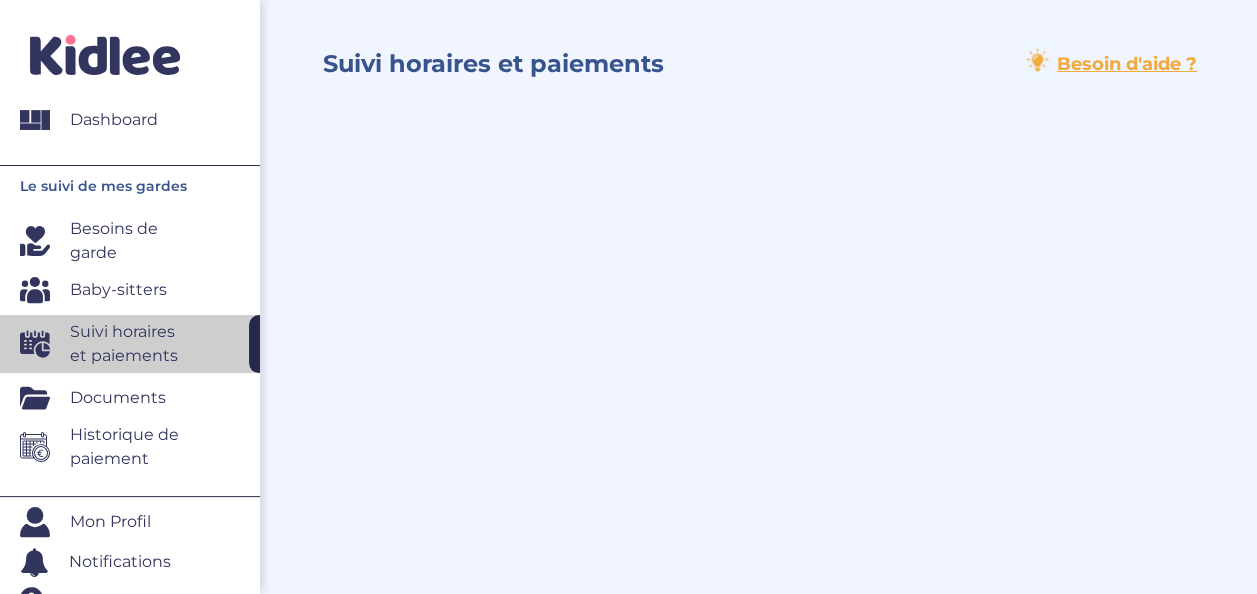 select on "2067" 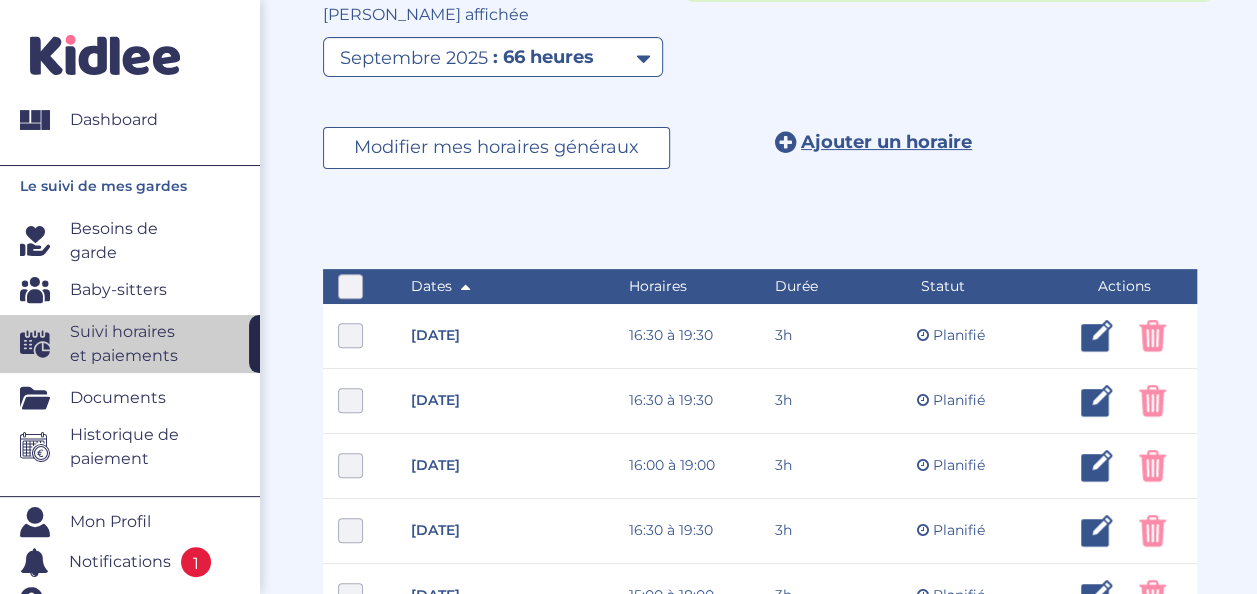 scroll, scrollTop: 0, scrollLeft: 0, axis: both 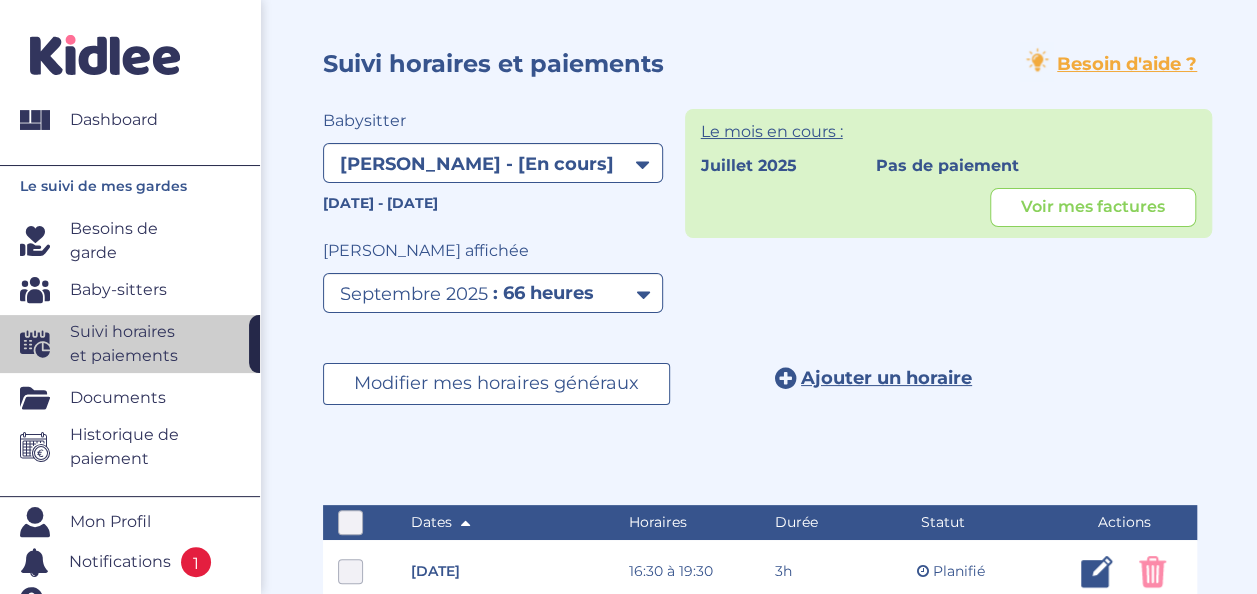 click on "Historique de paiement" at bounding box center [132, 447] 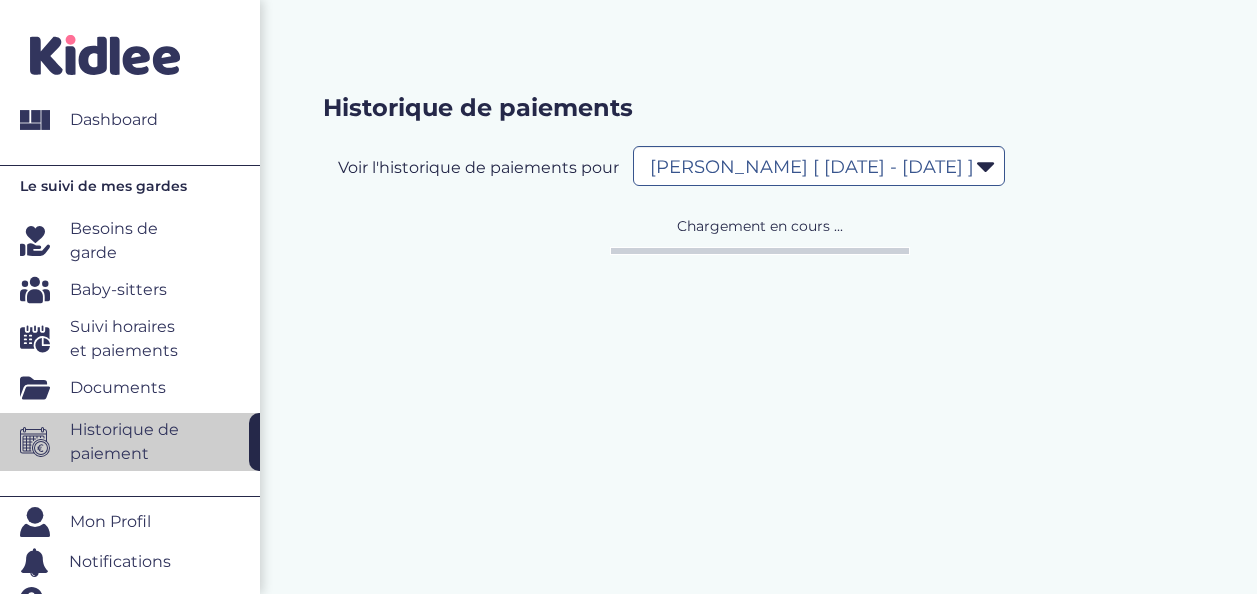 select on "2067" 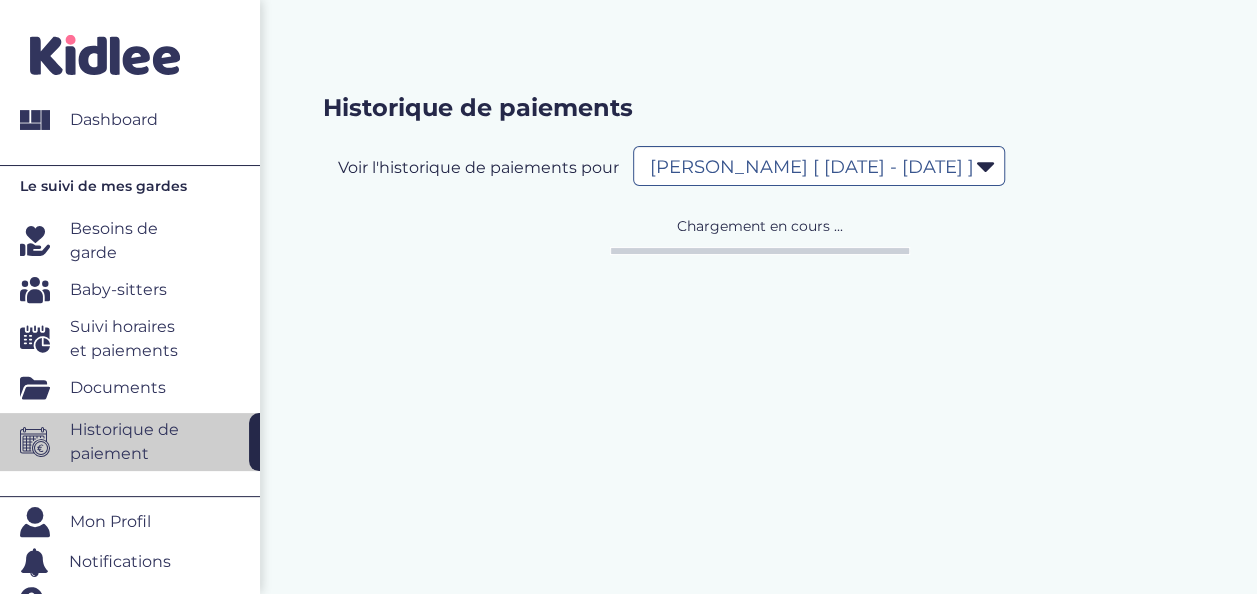 scroll, scrollTop: 0, scrollLeft: 0, axis: both 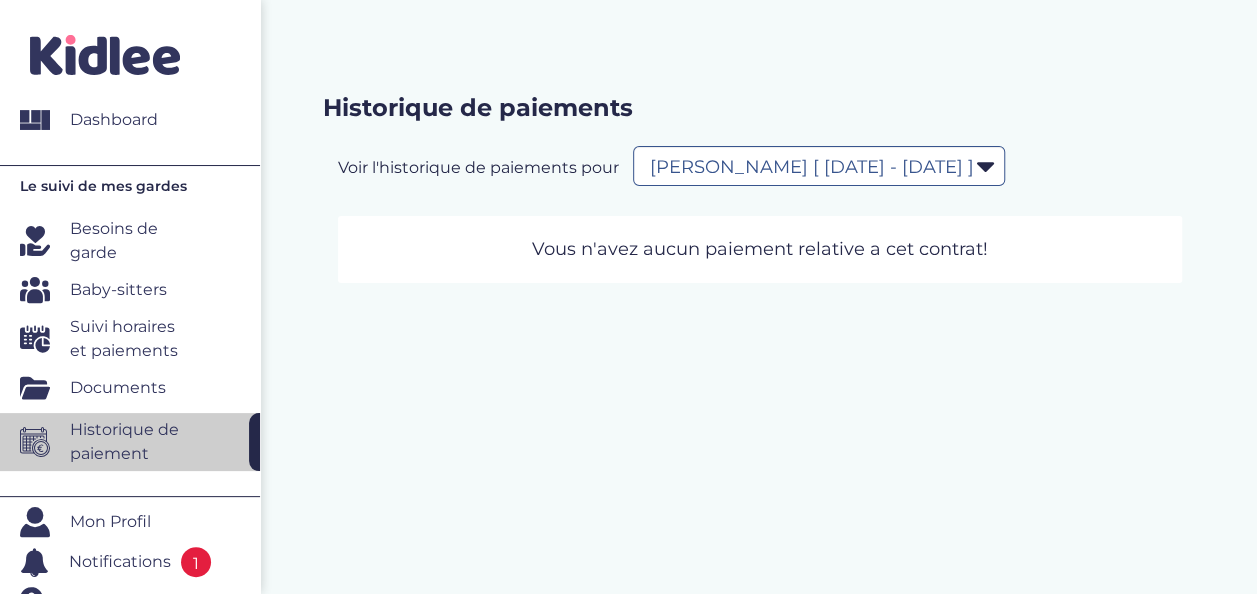 click on "Notifications" at bounding box center [120, 562] 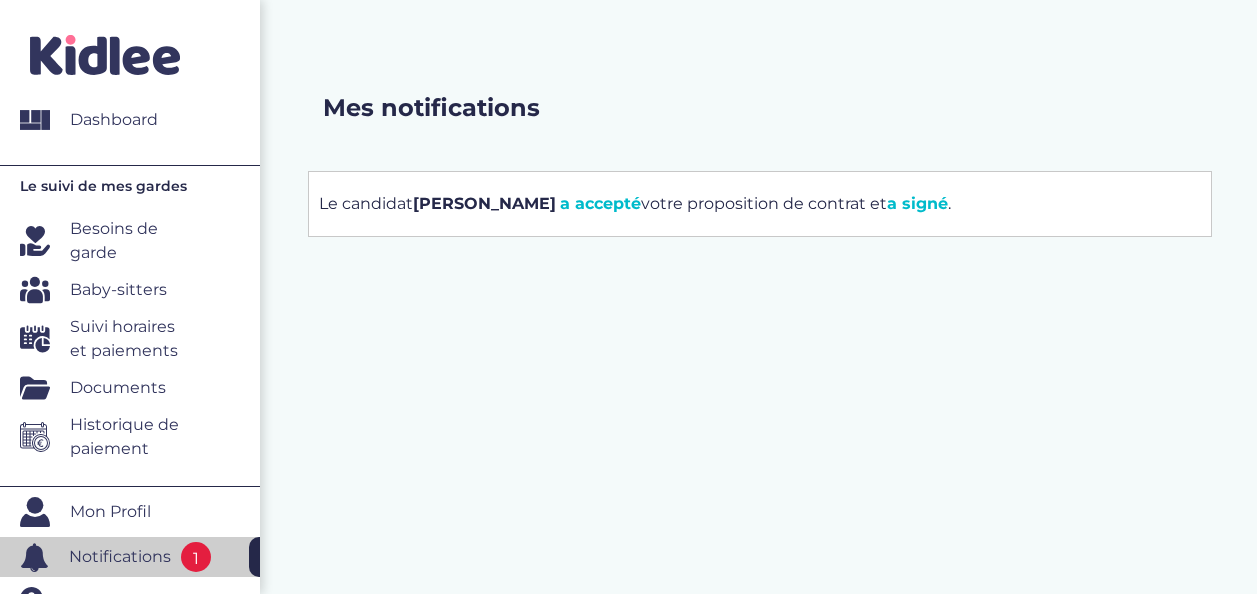 scroll, scrollTop: 0, scrollLeft: 0, axis: both 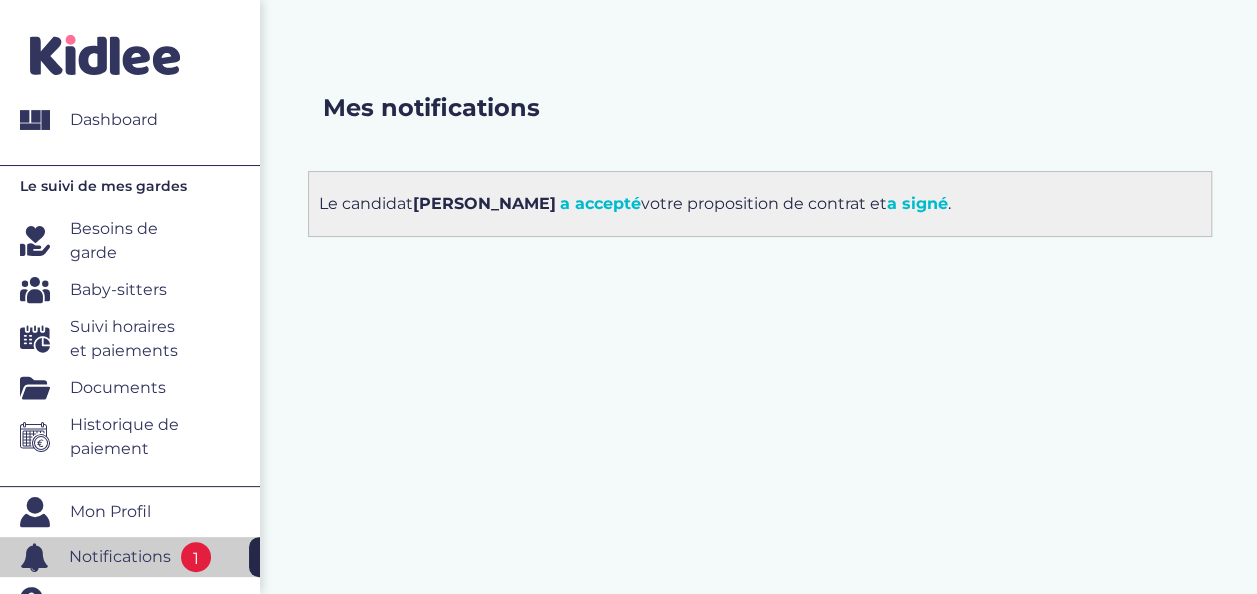 click on "Samuel MVUTOZANZAMBI" at bounding box center (484, 203) 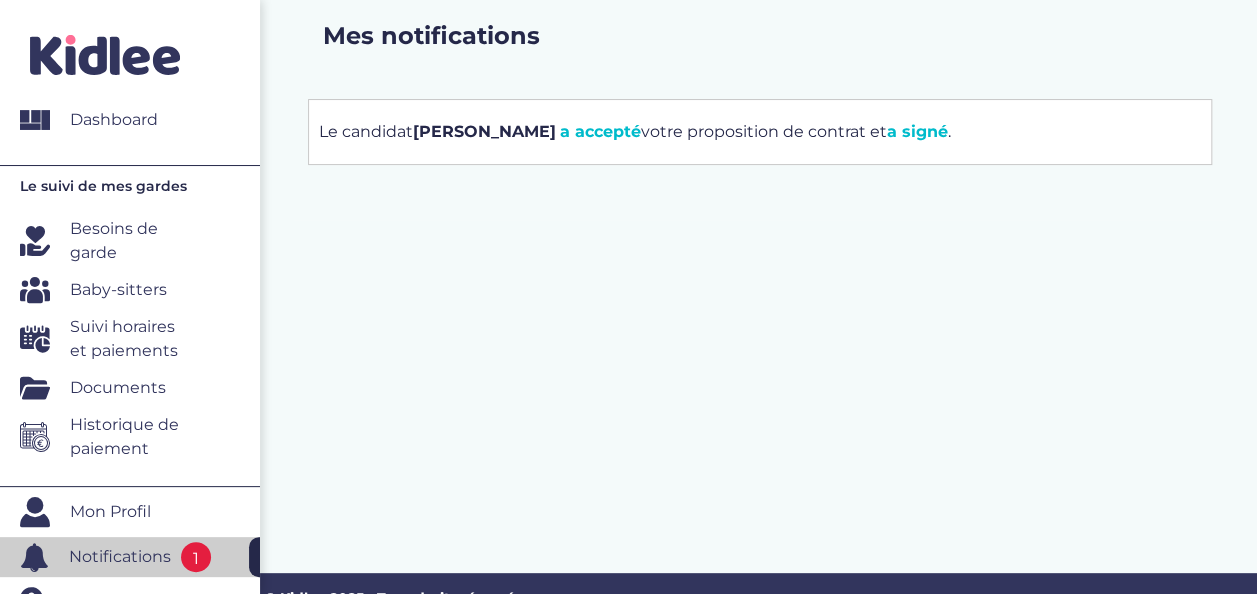 scroll, scrollTop: 0, scrollLeft: 0, axis: both 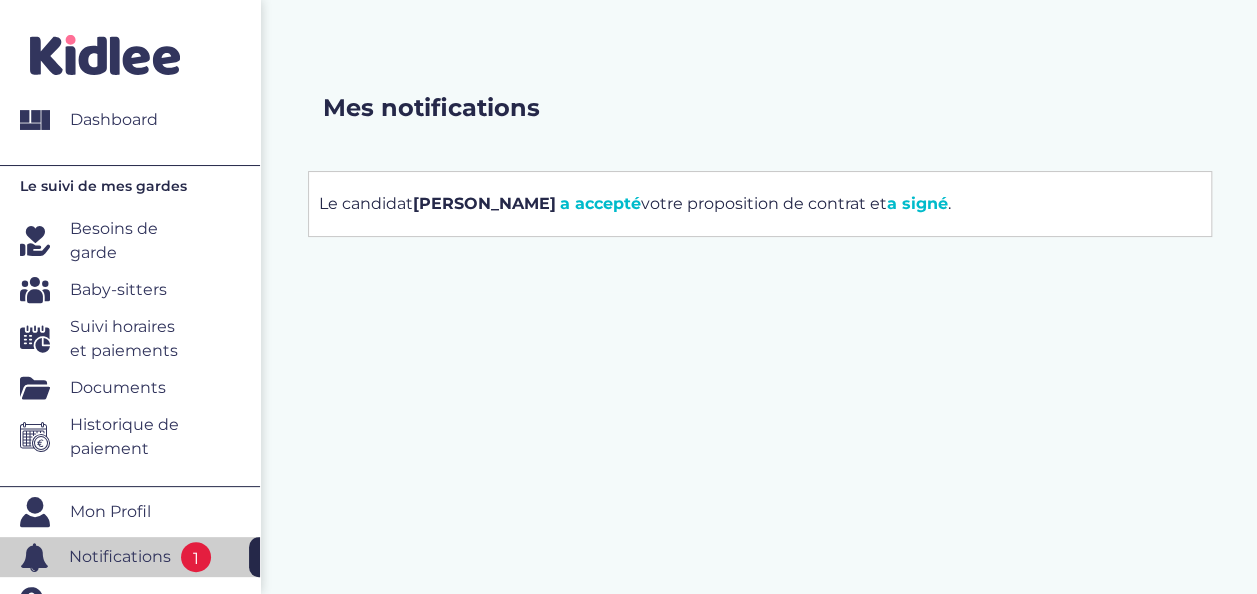 click on "Besoins de garde" at bounding box center [132, 241] 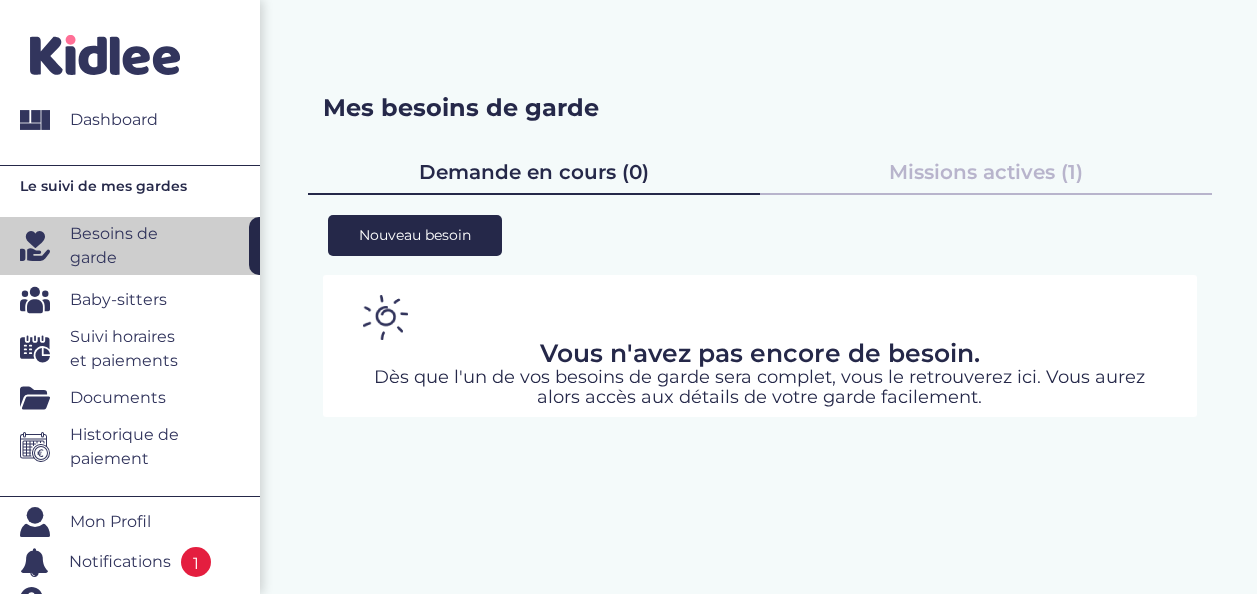 scroll, scrollTop: 0, scrollLeft: 0, axis: both 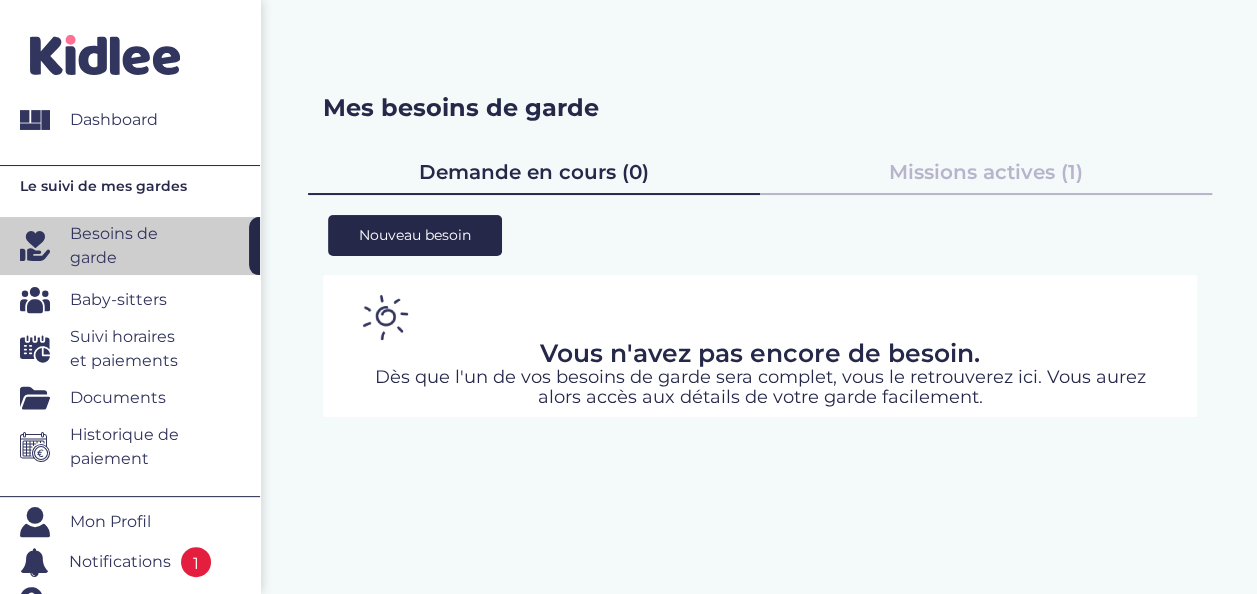 click on "Dashboard" at bounding box center (114, 120) 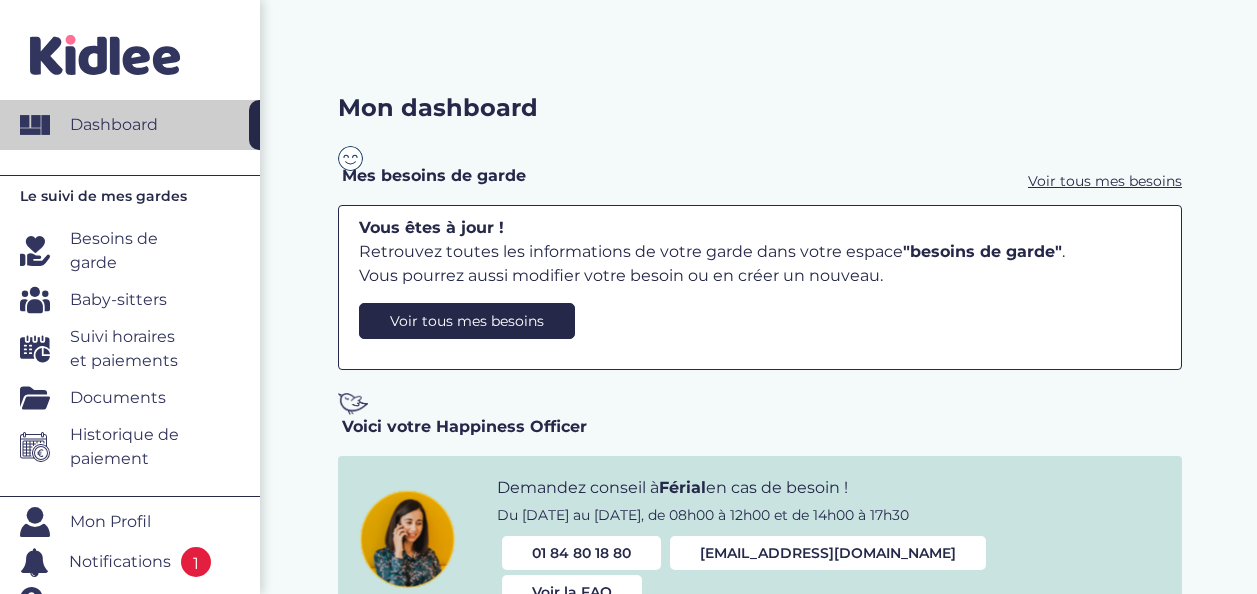 scroll, scrollTop: 0, scrollLeft: 0, axis: both 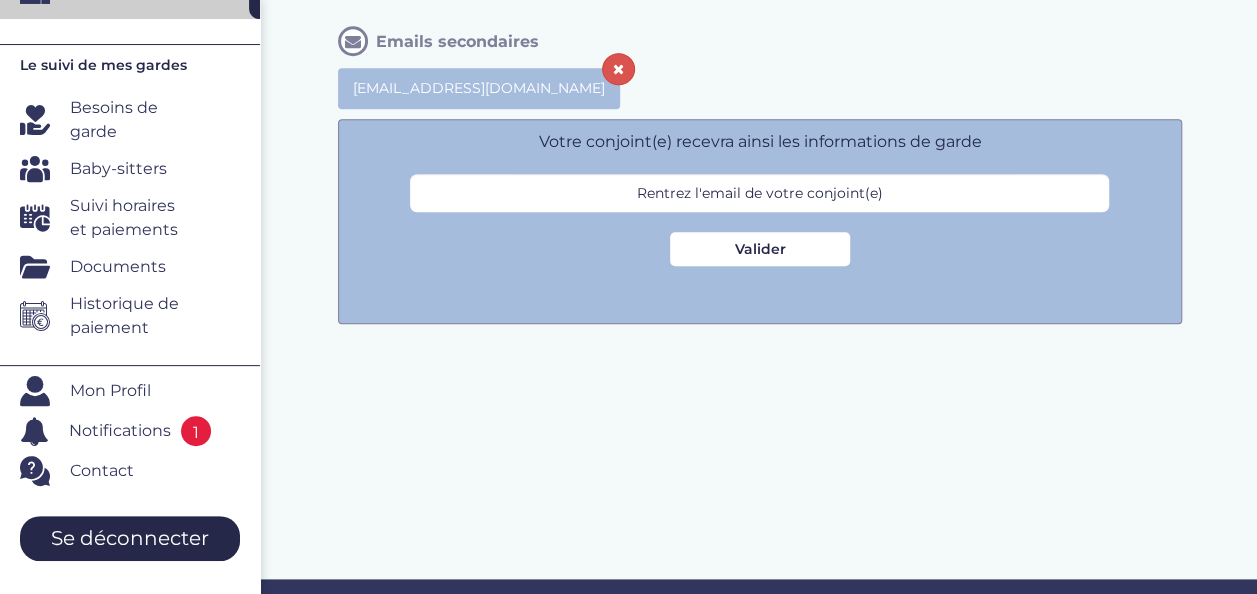 click on "Se déconnecter" at bounding box center (130, 538) 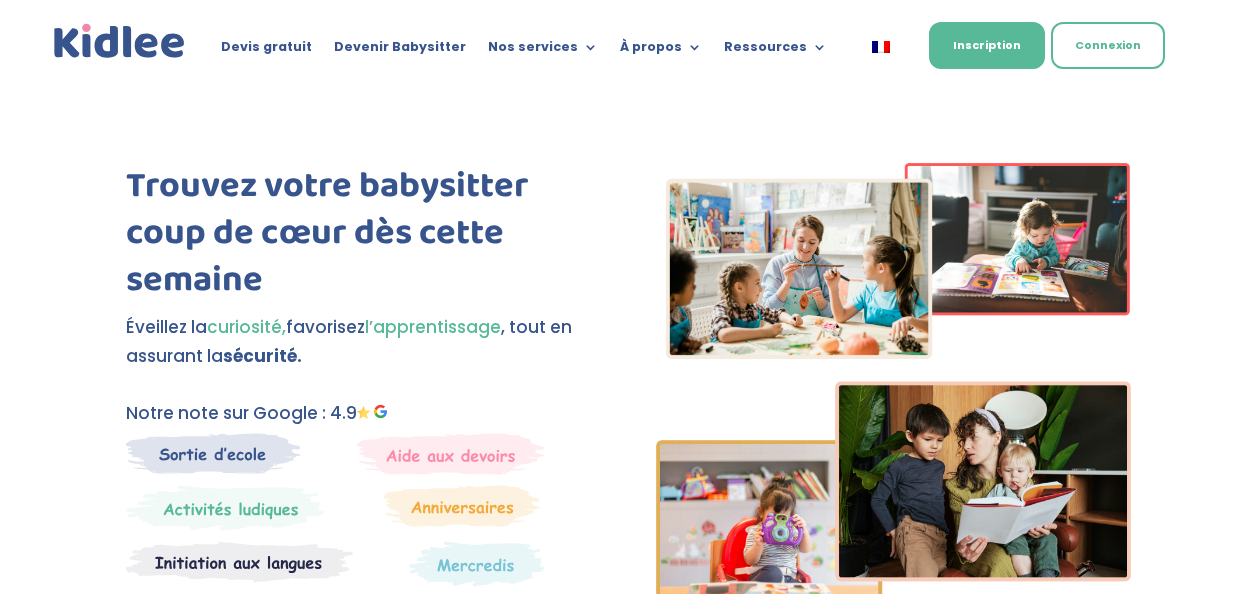 scroll, scrollTop: 0, scrollLeft: 0, axis: both 